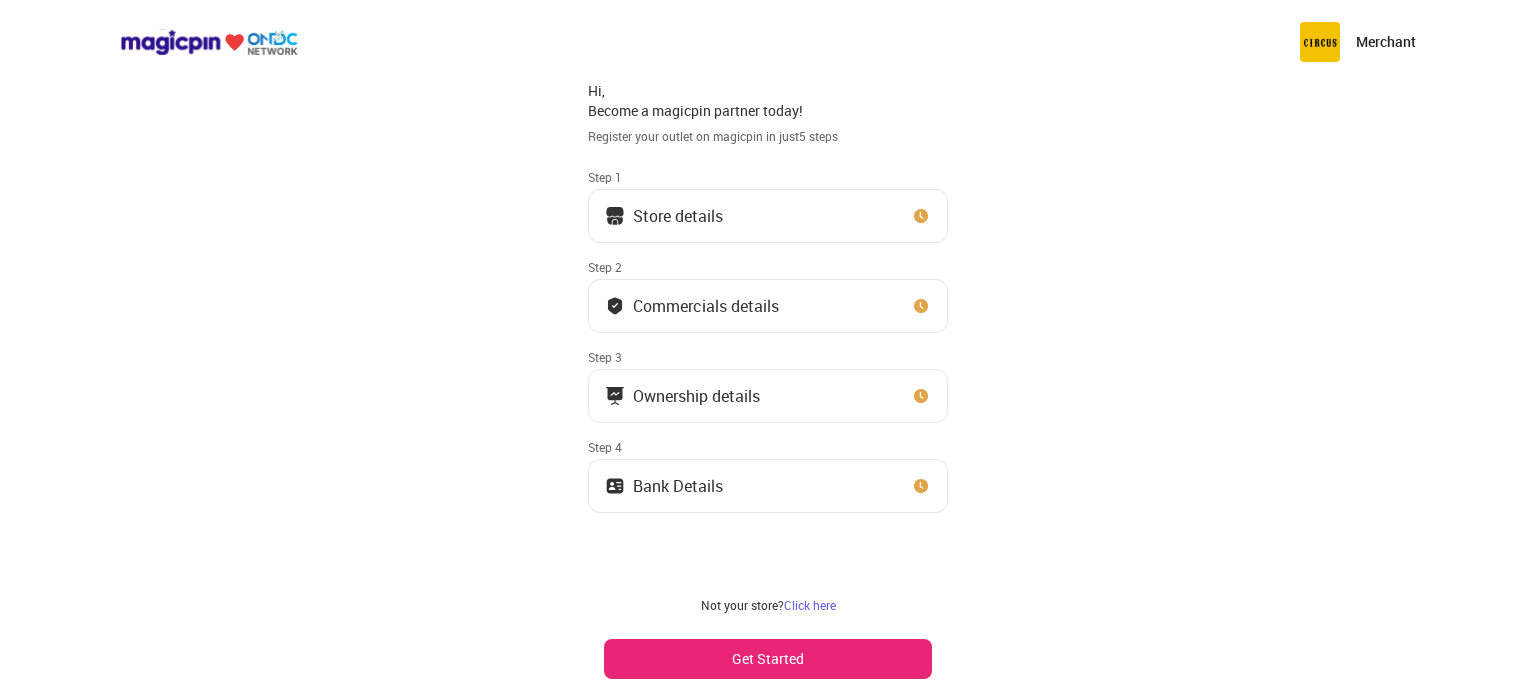 scroll, scrollTop: 0, scrollLeft: 0, axis: both 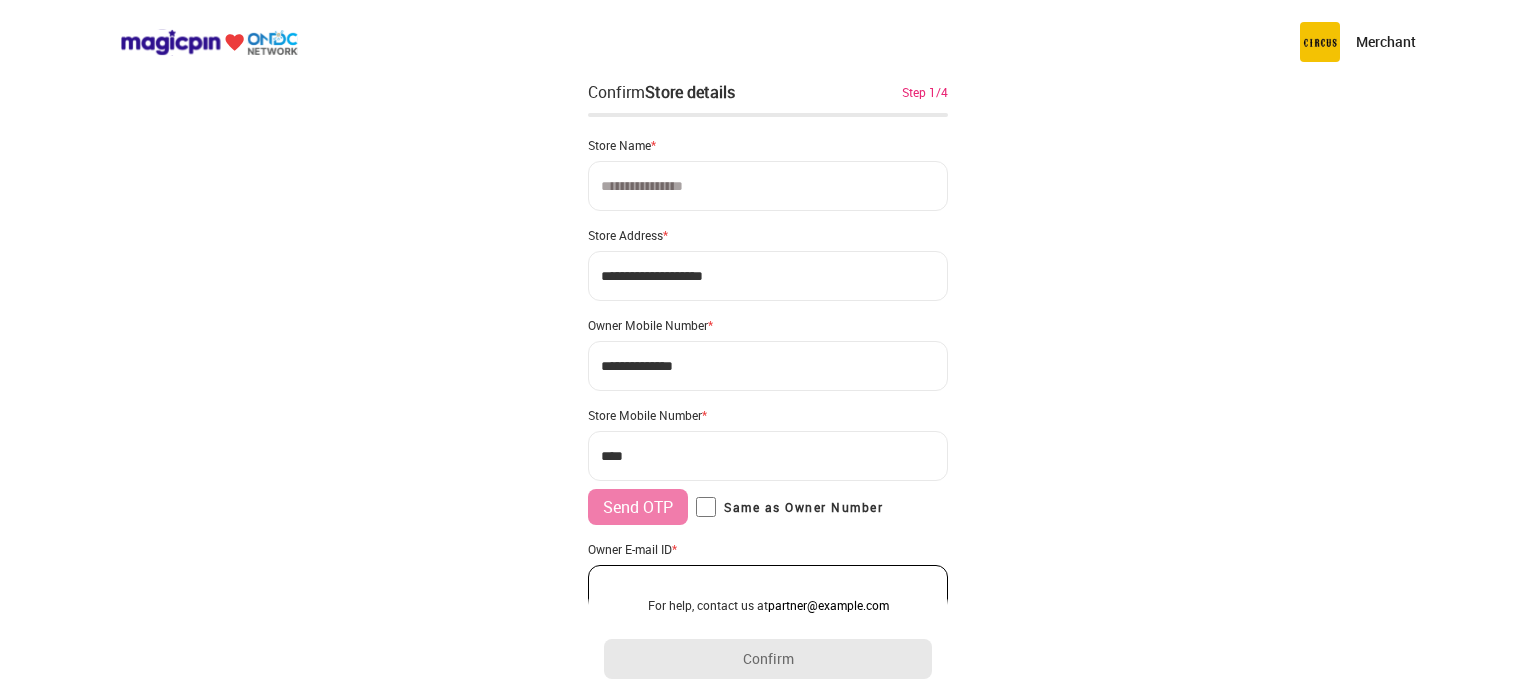 click at bounding box center [768, 186] 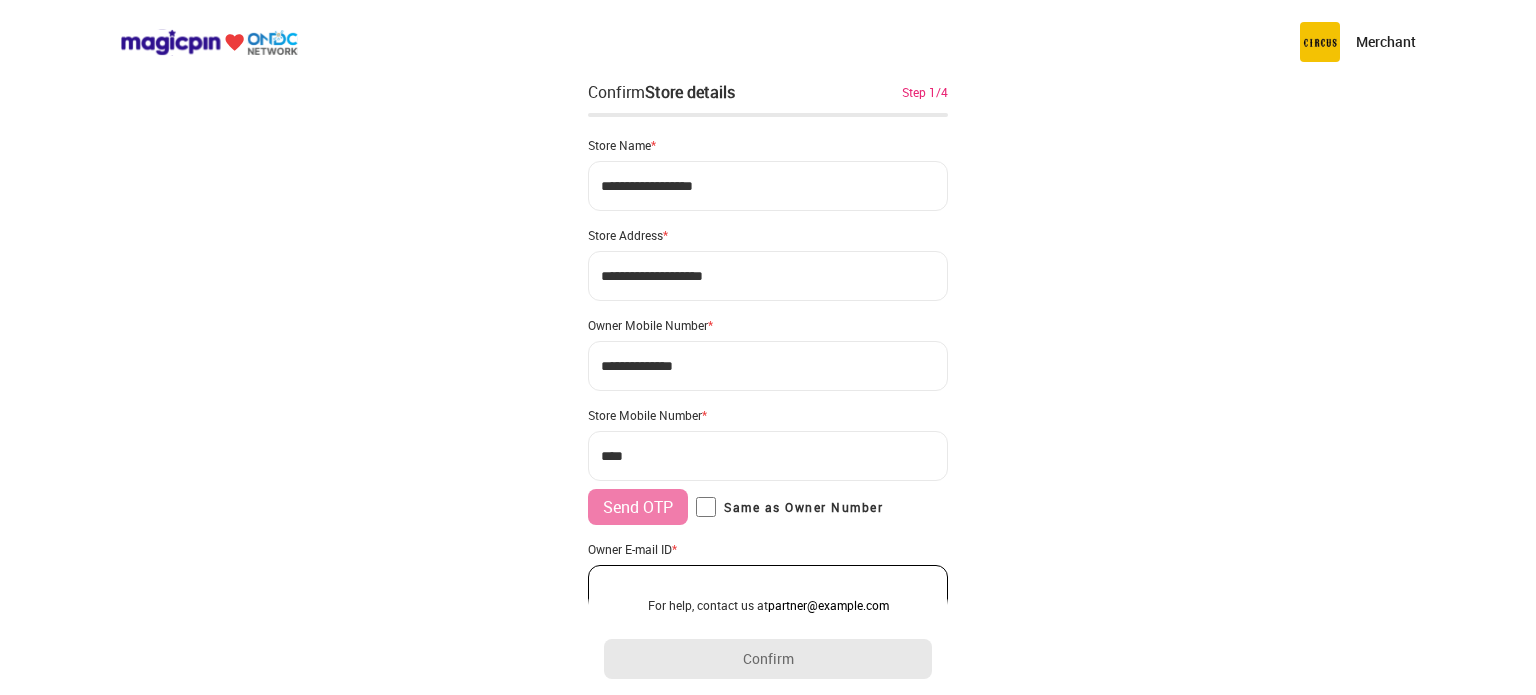 type on "**********" 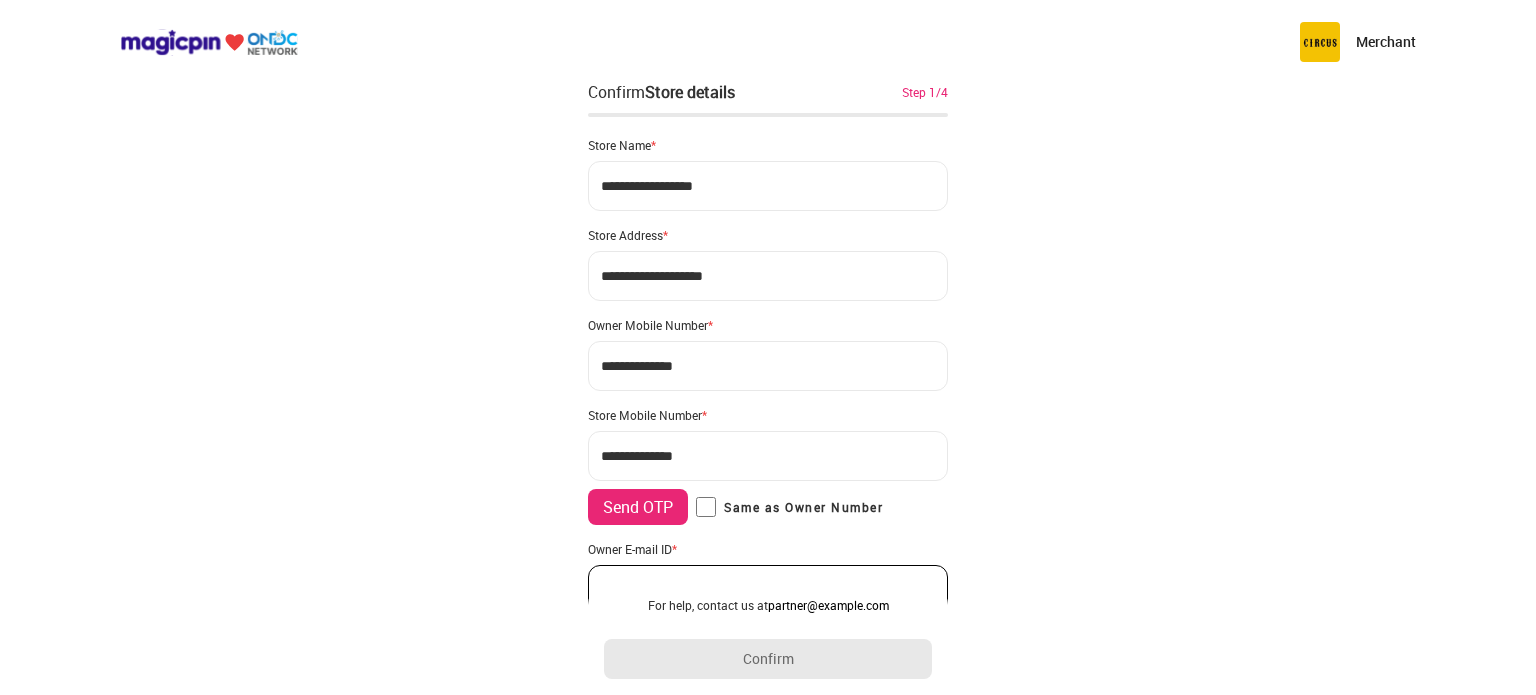 scroll, scrollTop: 97, scrollLeft: 0, axis: vertical 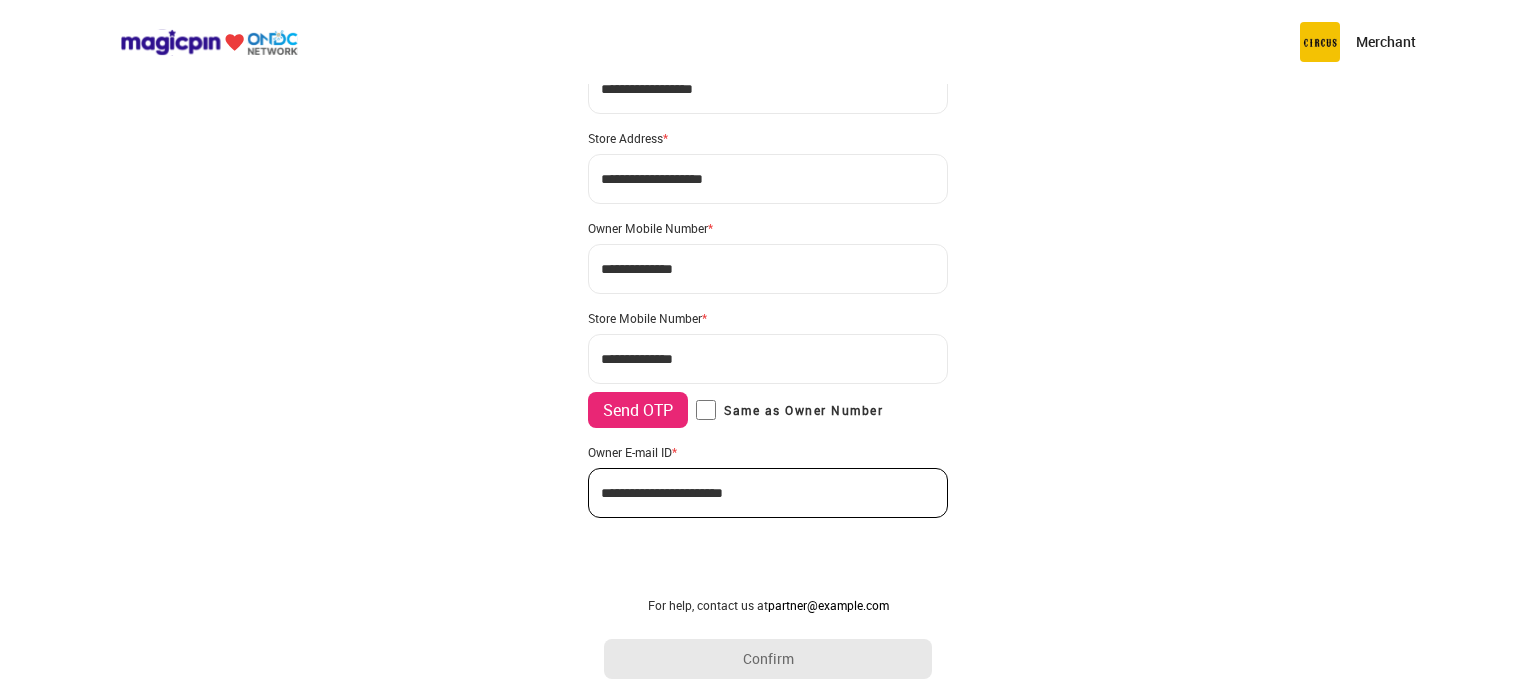 type on "**********" 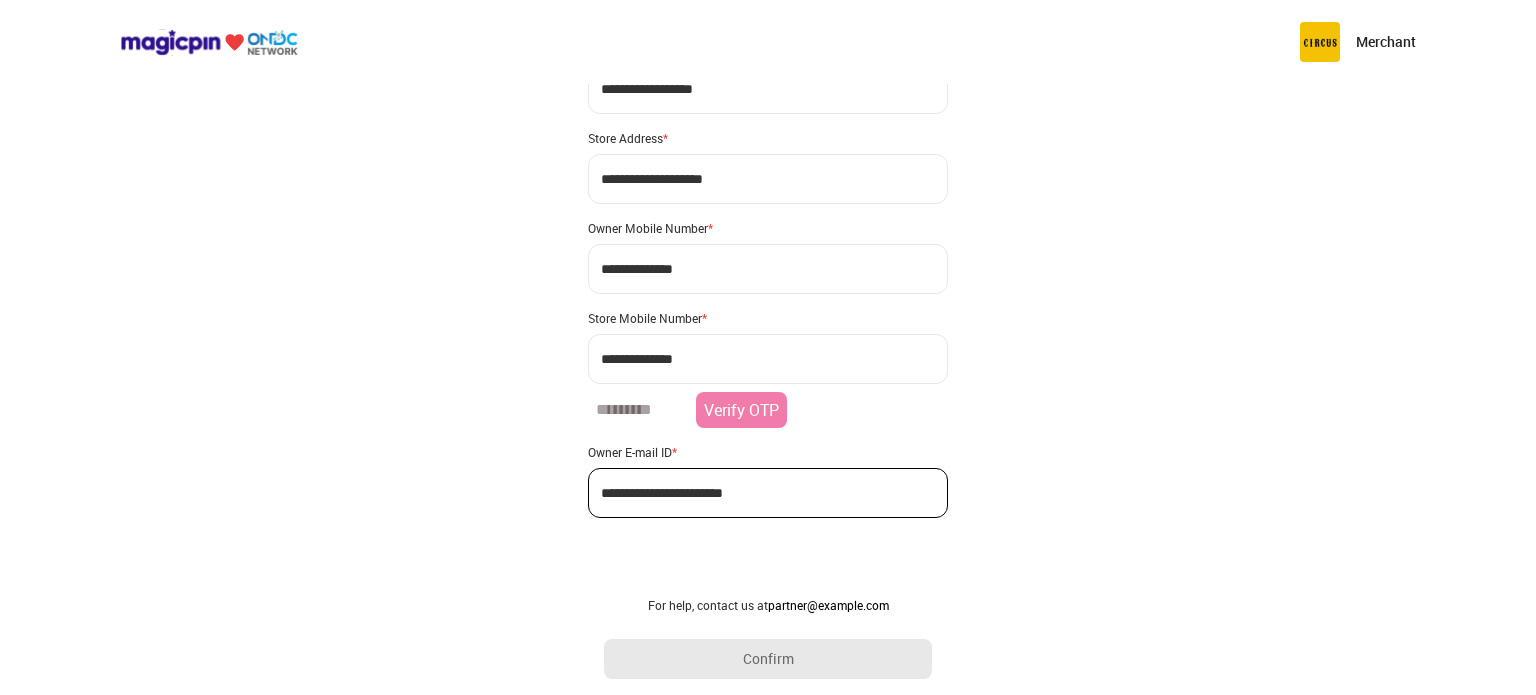 click at bounding box center (638, 410) 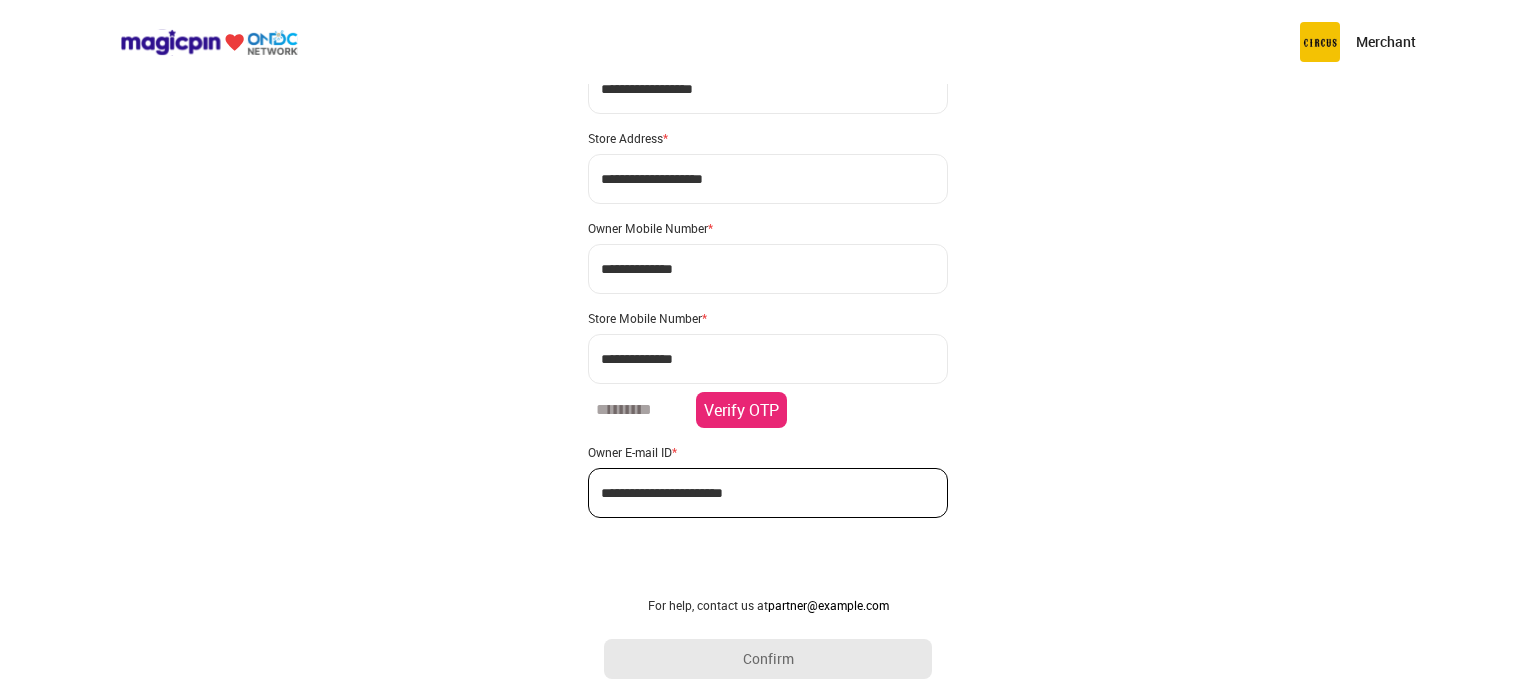 type on "******" 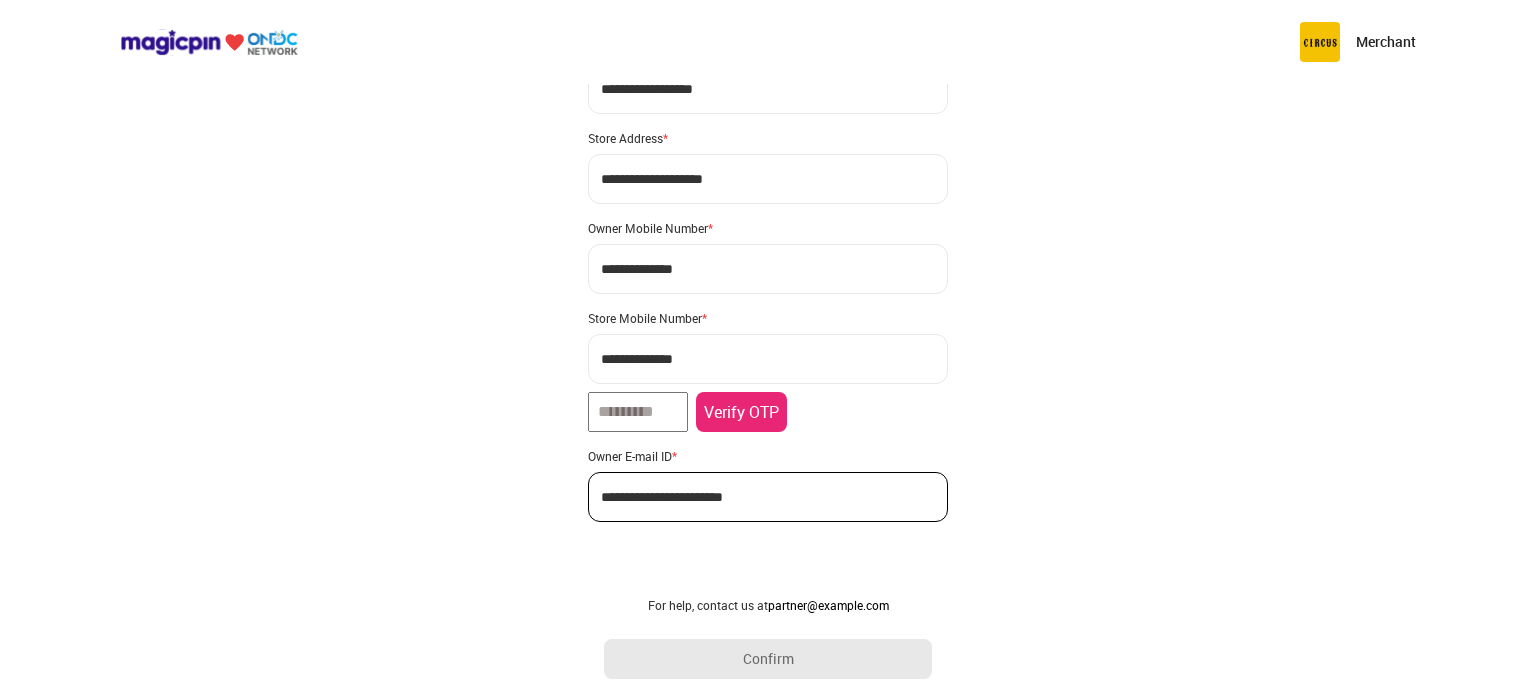 click on "Verify OTP" at bounding box center (741, 412) 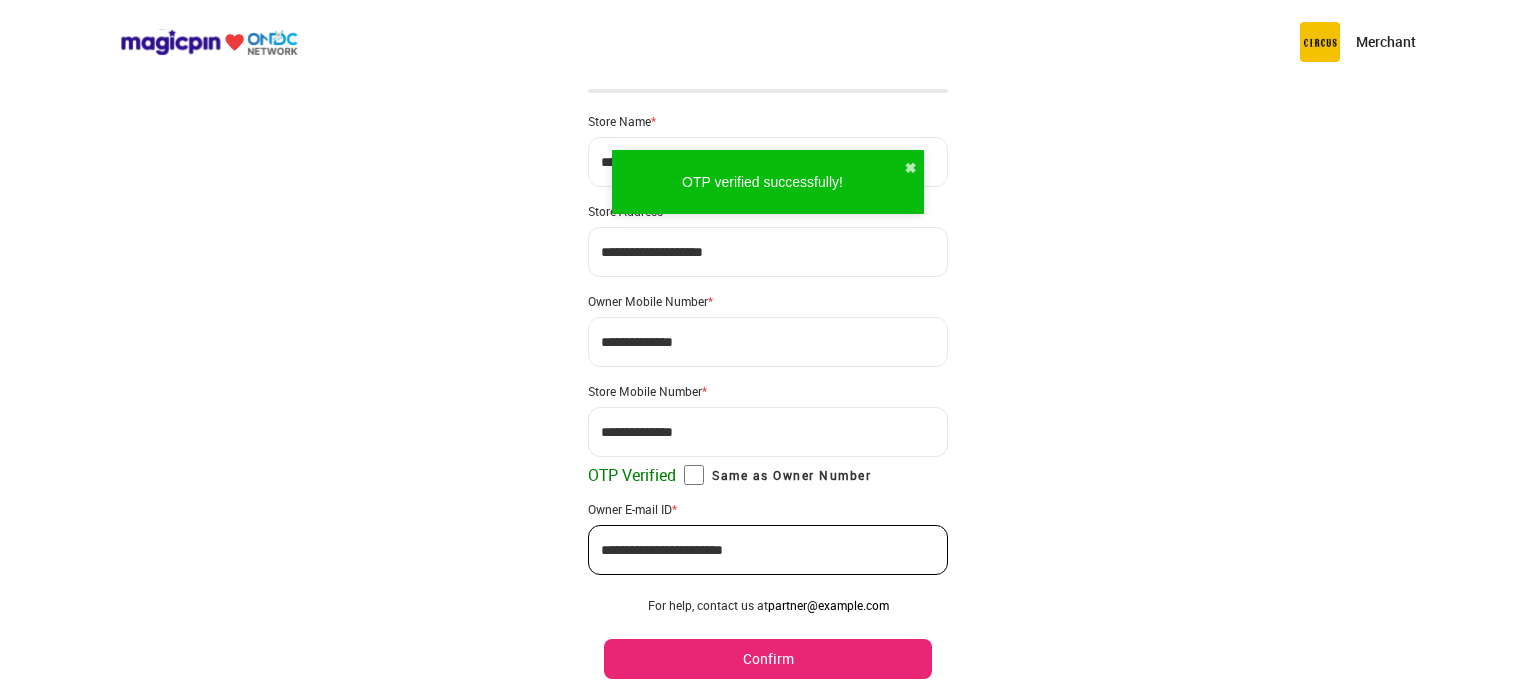 scroll, scrollTop: 0, scrollLeft: 0, axis: both 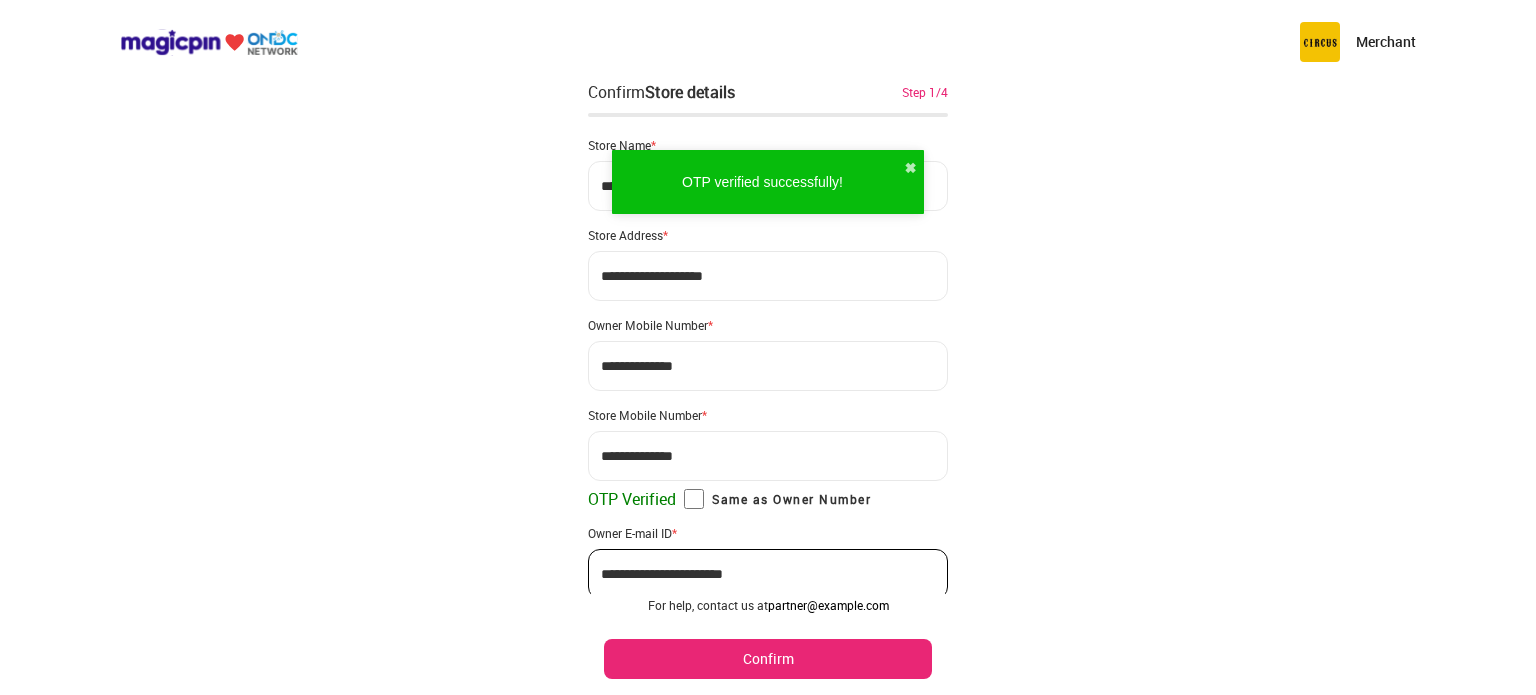 click on "**********" at bounding box center (768, 276) 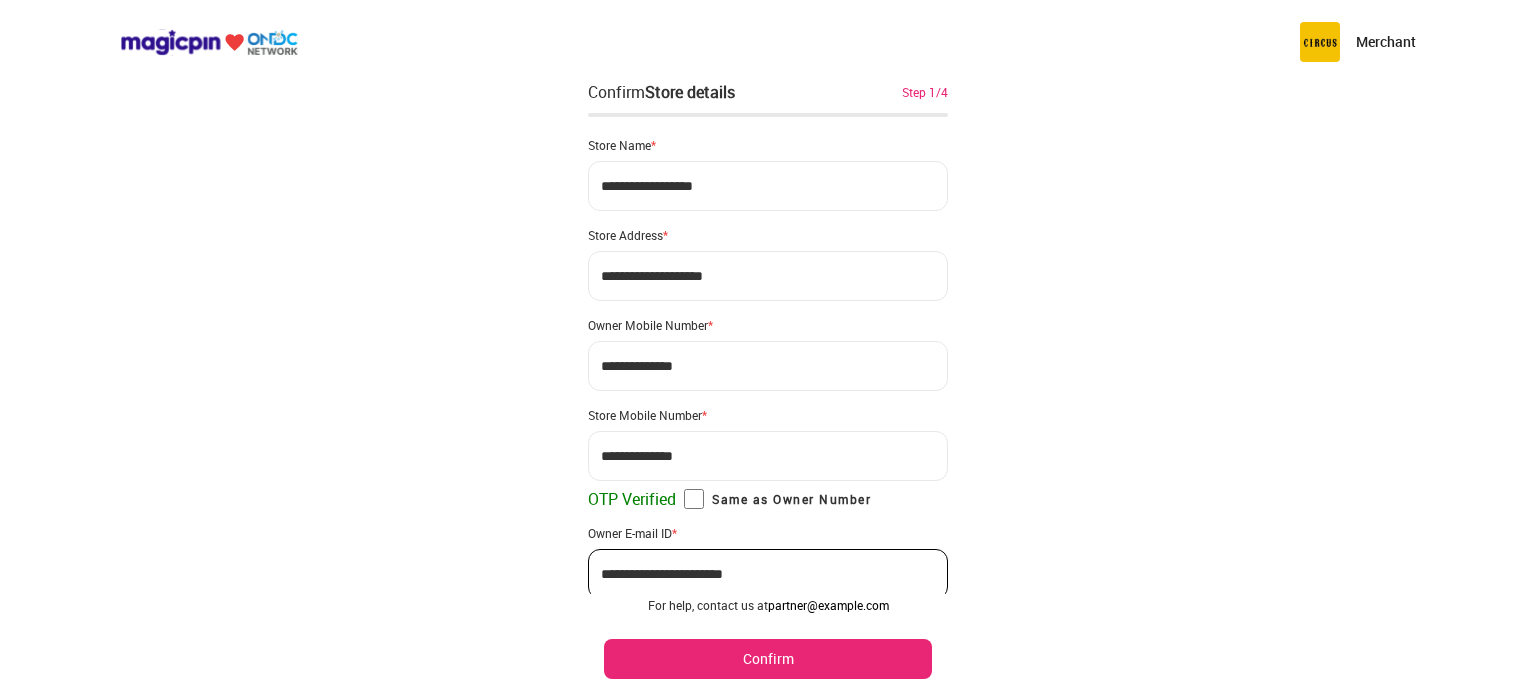 type on "**********" 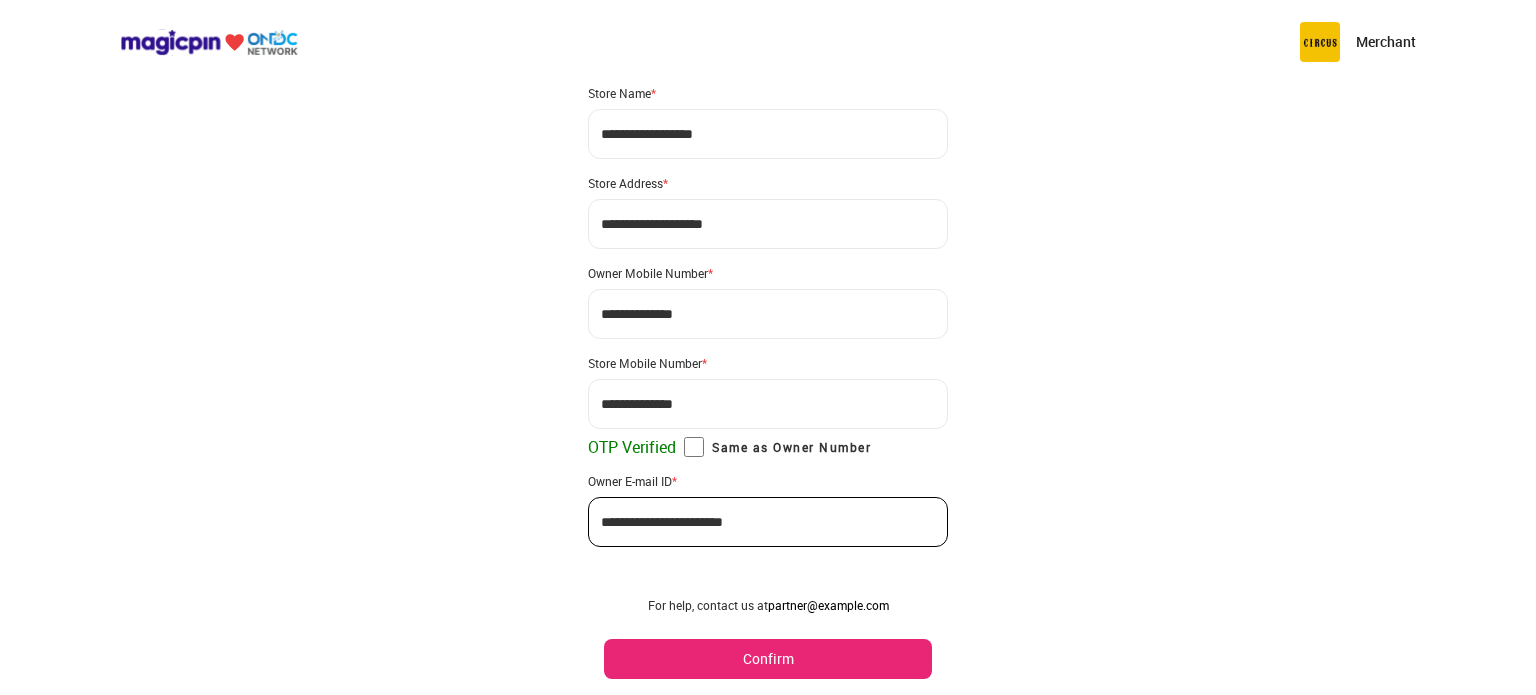 scroll, scrollTop: 81, scrollLeft: 0, axis: vertical 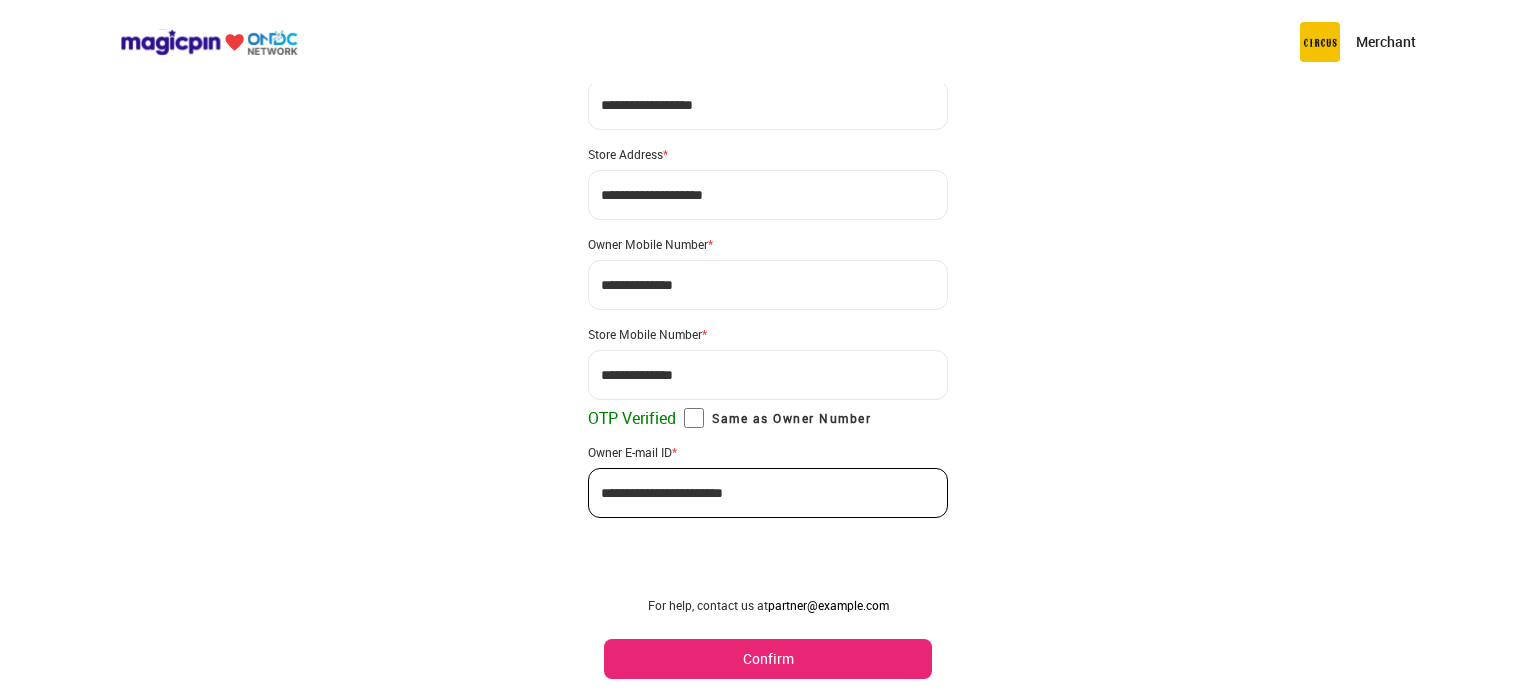 click on "Confirm" at bounding box center [768, 659] 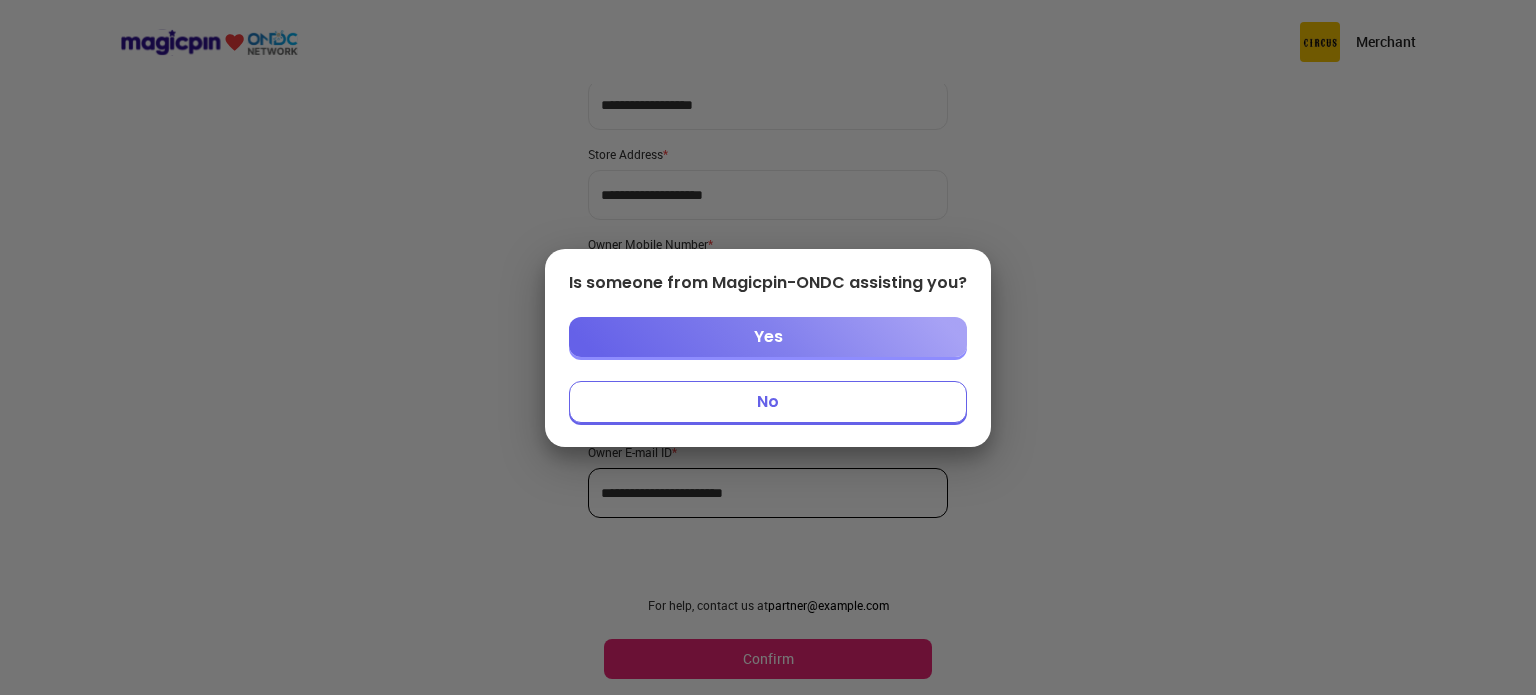 click on "No" at bounding box center [768, 402] 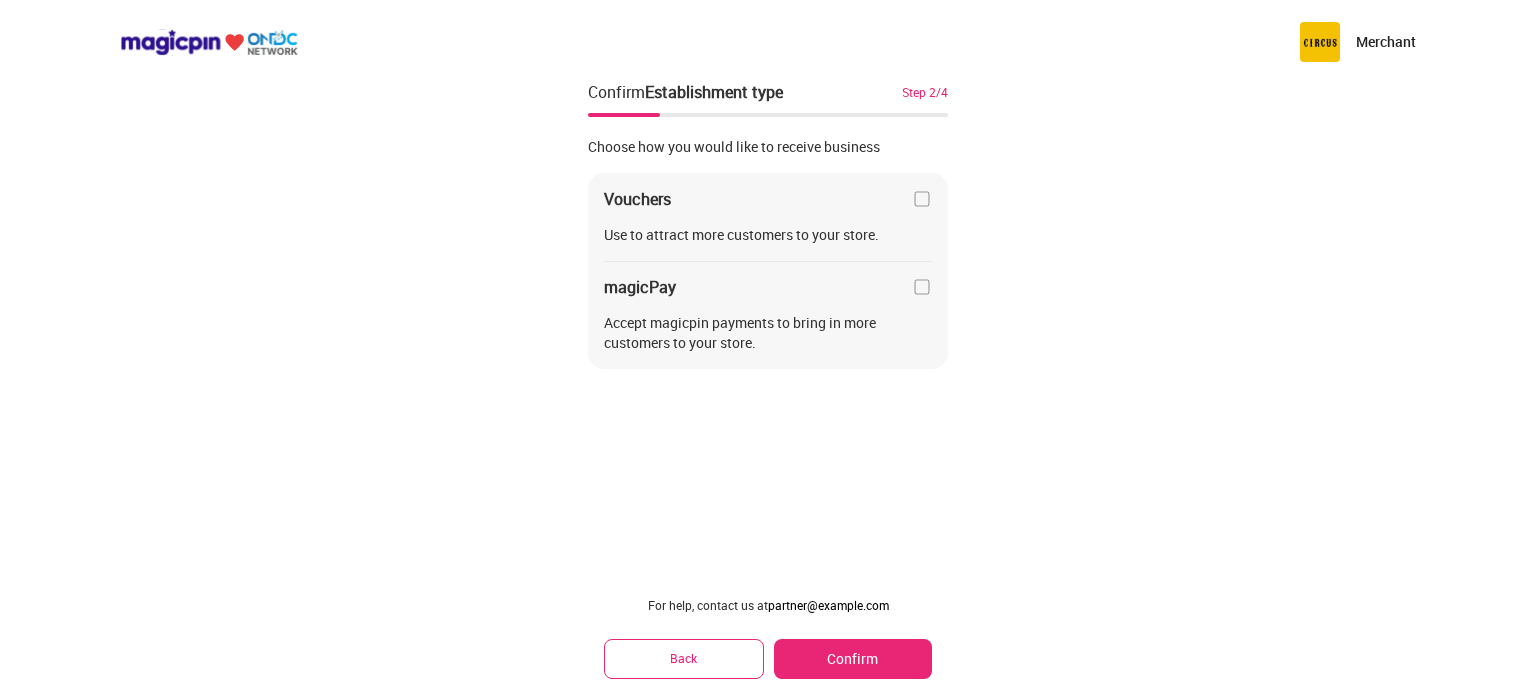 scroll, scrollTop: 0, scrollLeft: 0, axis: both 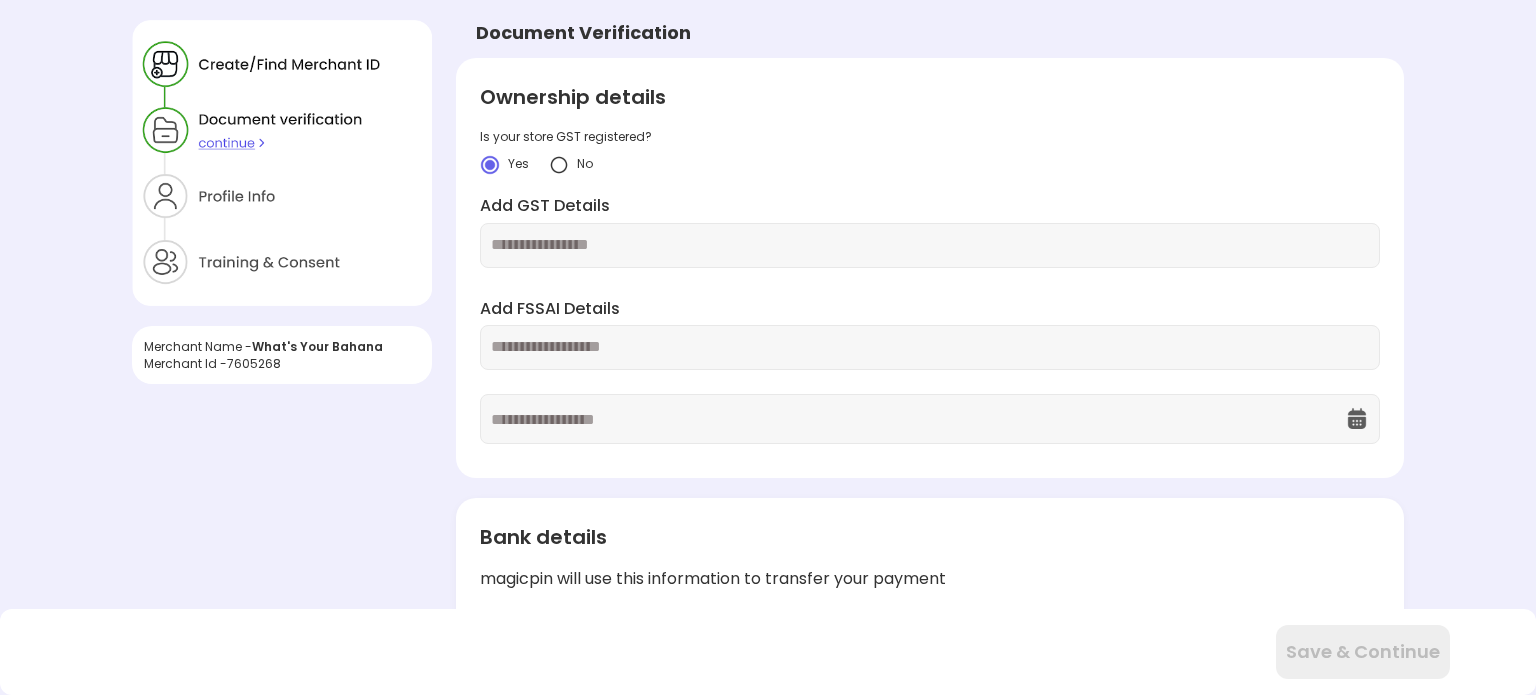 click at bounding box center [930, 245] 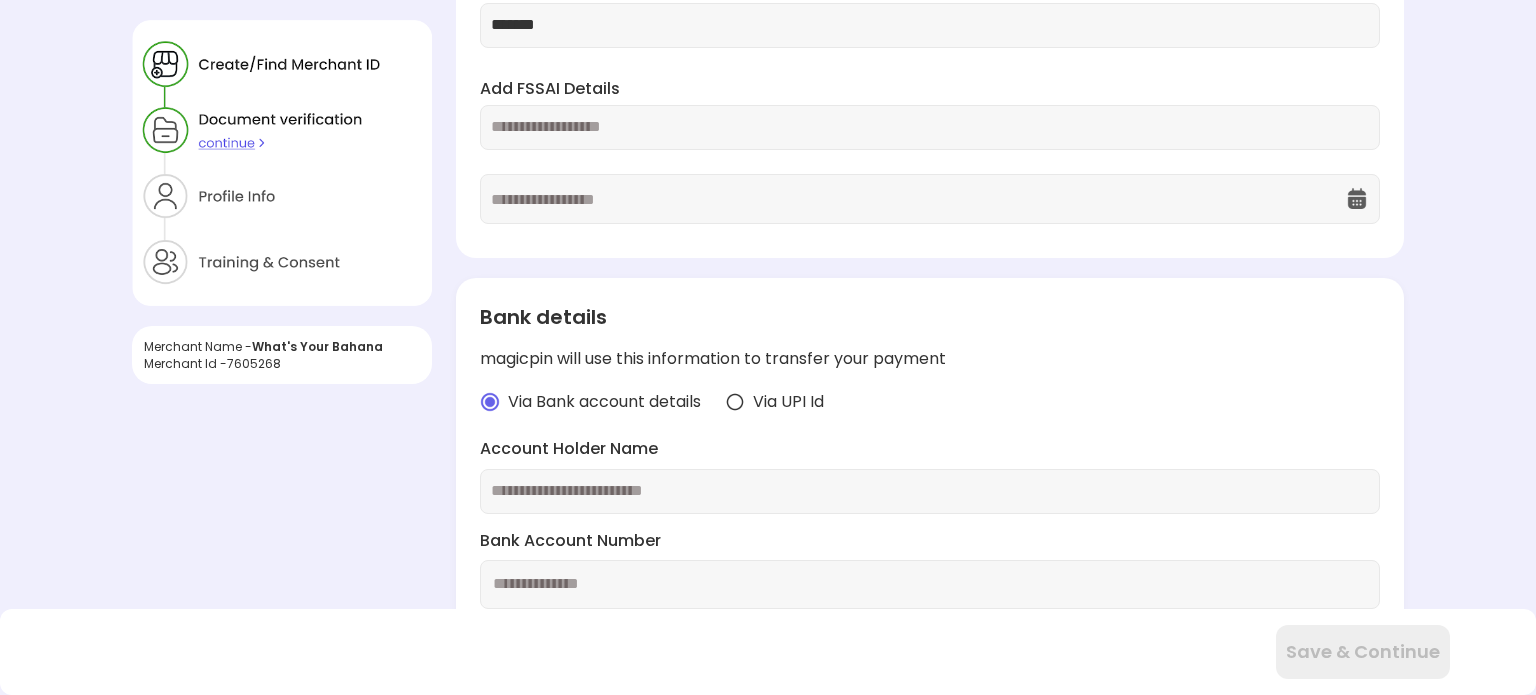 scroll, scrollTop: 0, scrollLeft: 0, axis: both 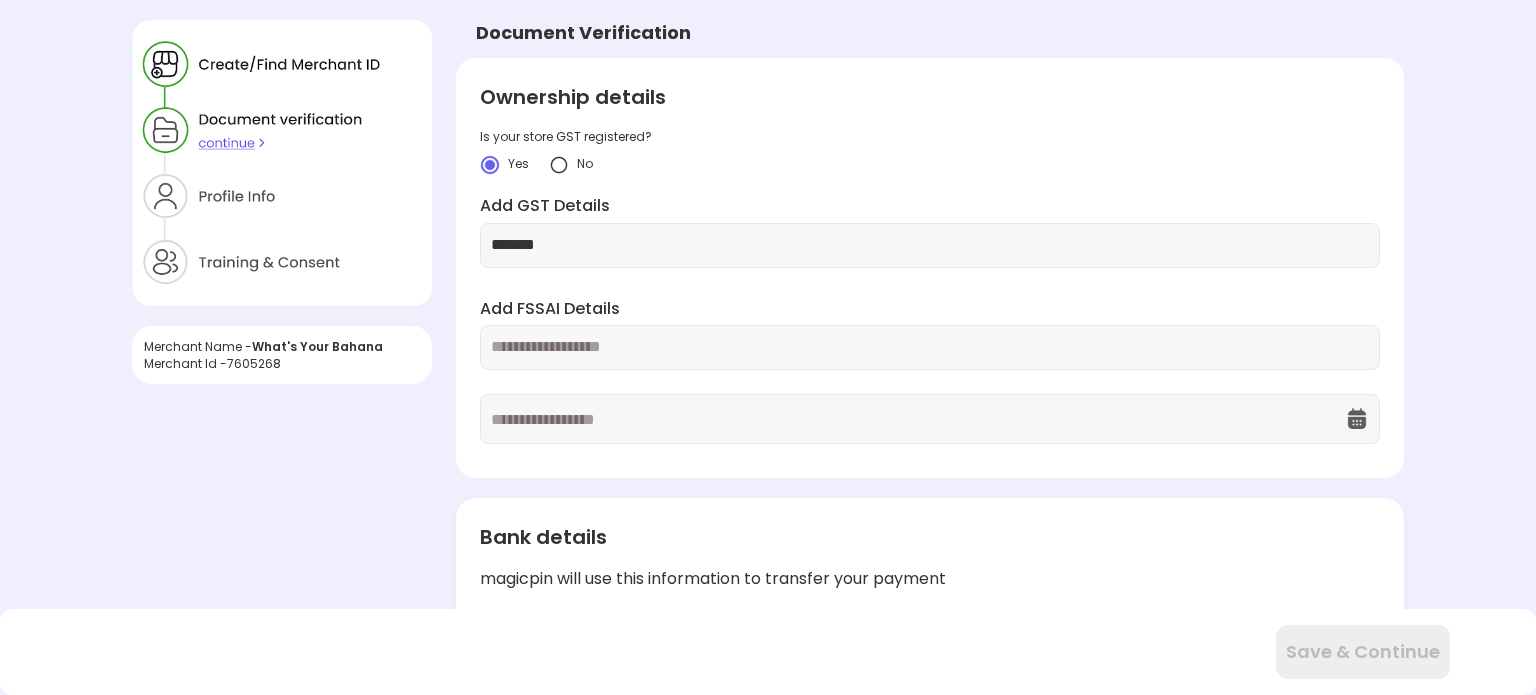 click on "*******" at bounding box center (930, 245) 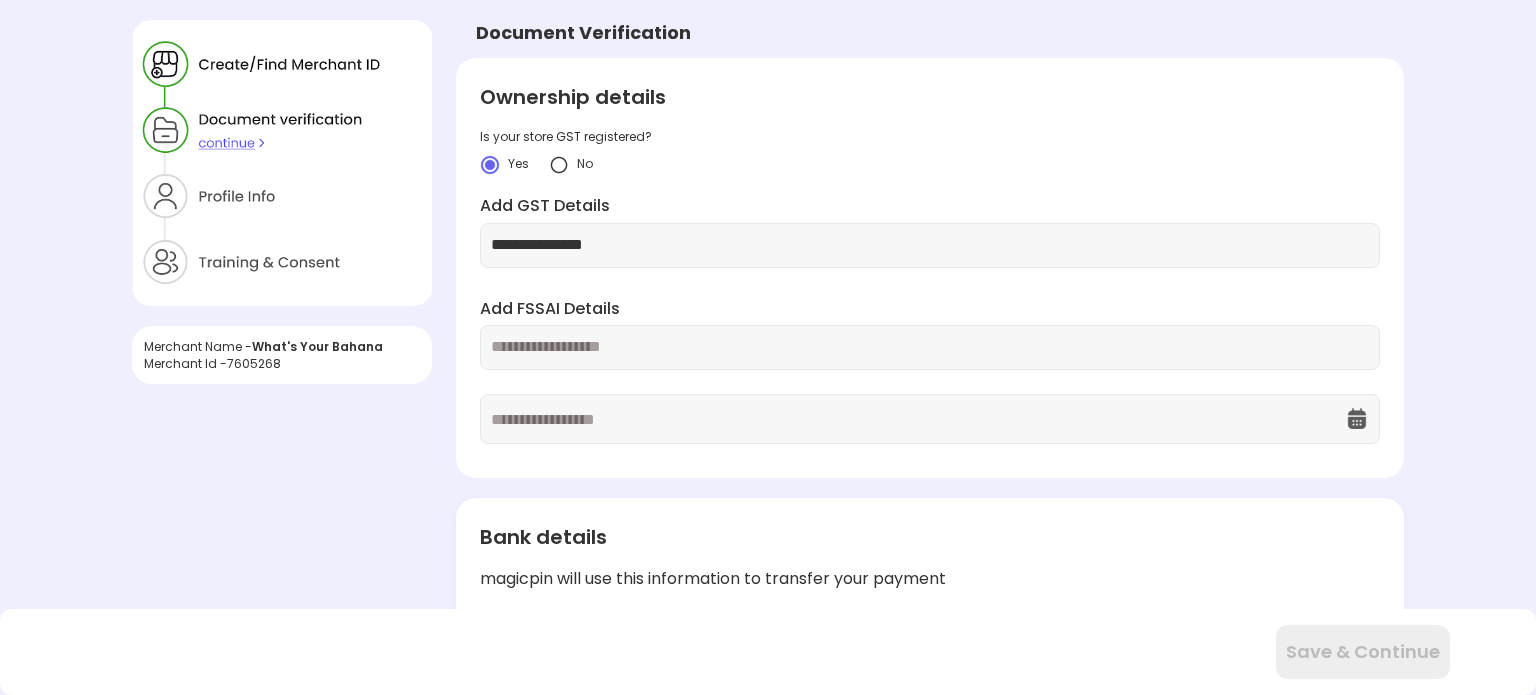 type on "**********" 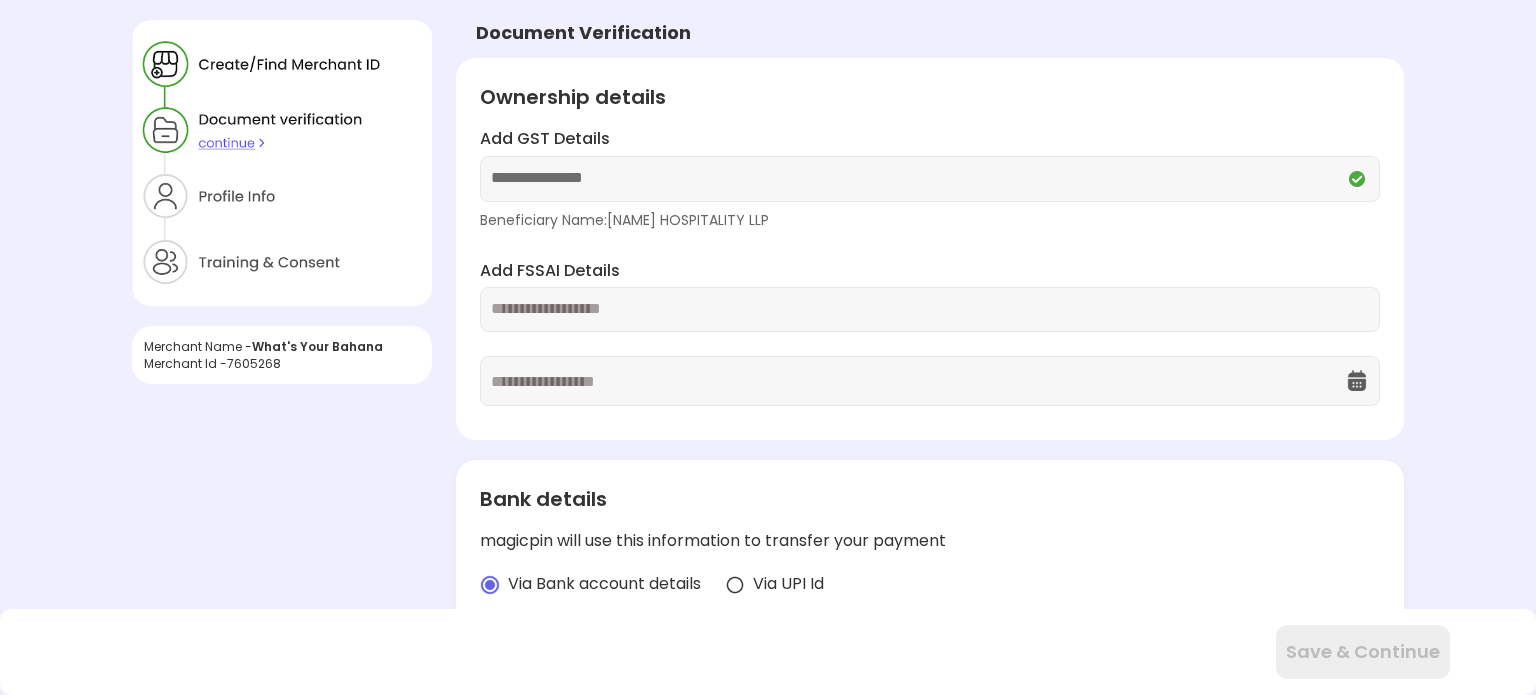 click at bounding box center (930, 309) 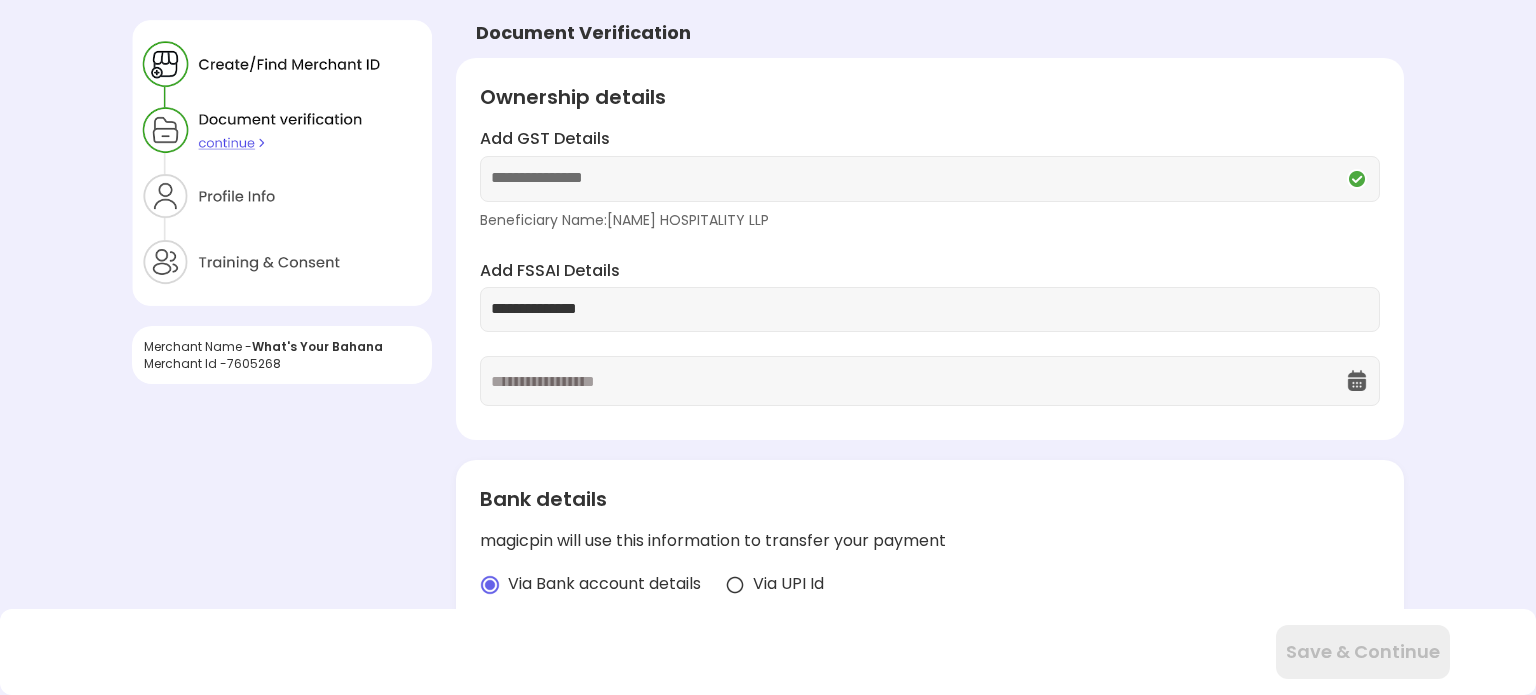 type on "**********" 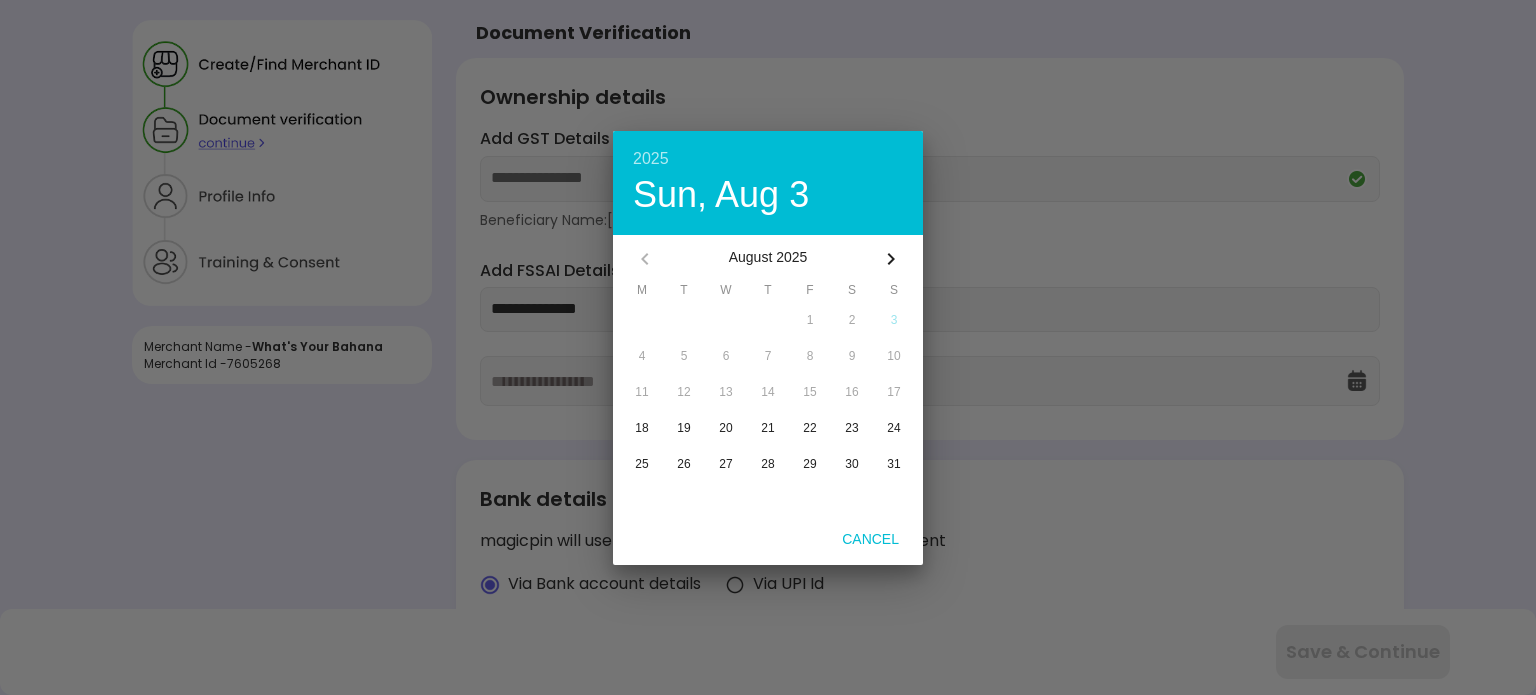 click on "August 2025" at bounding box center (768, 259) 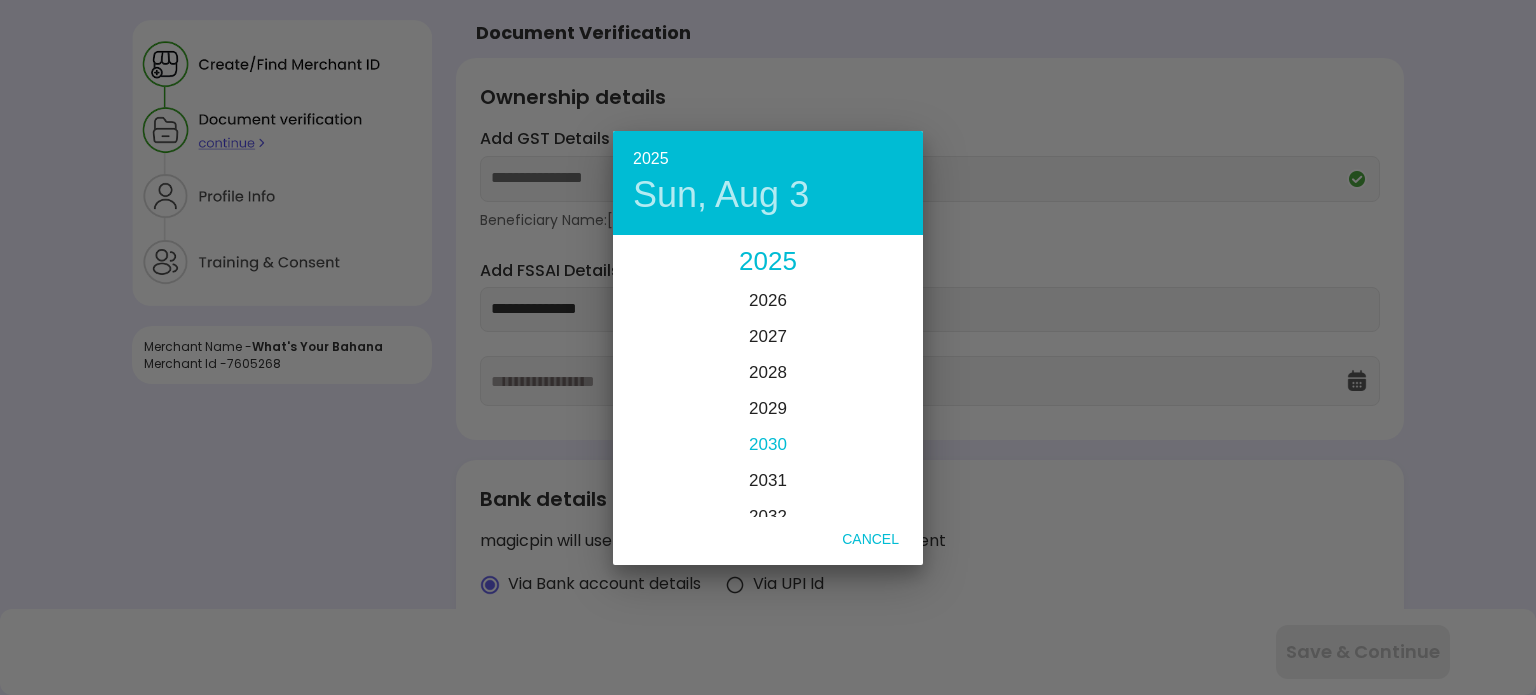 click on "2030" at bounding box center (768, 444) 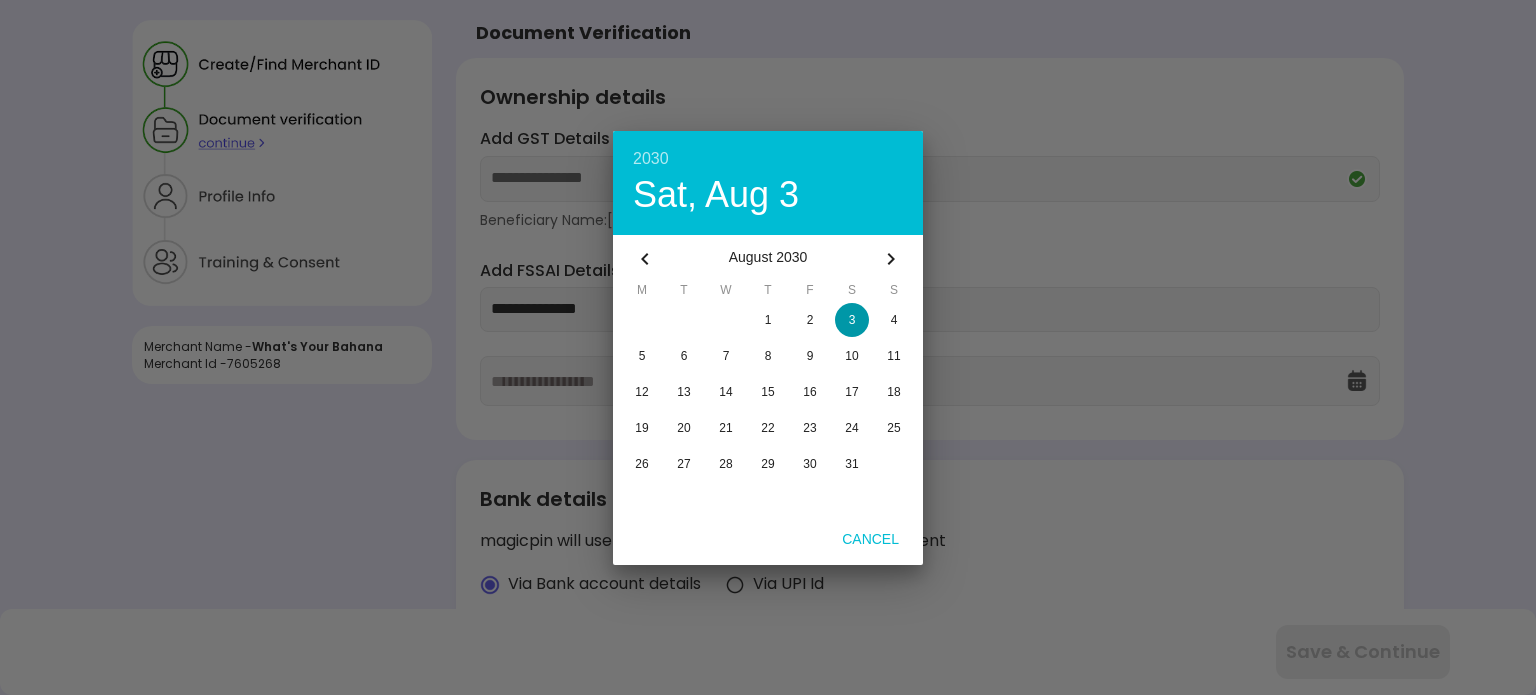 click 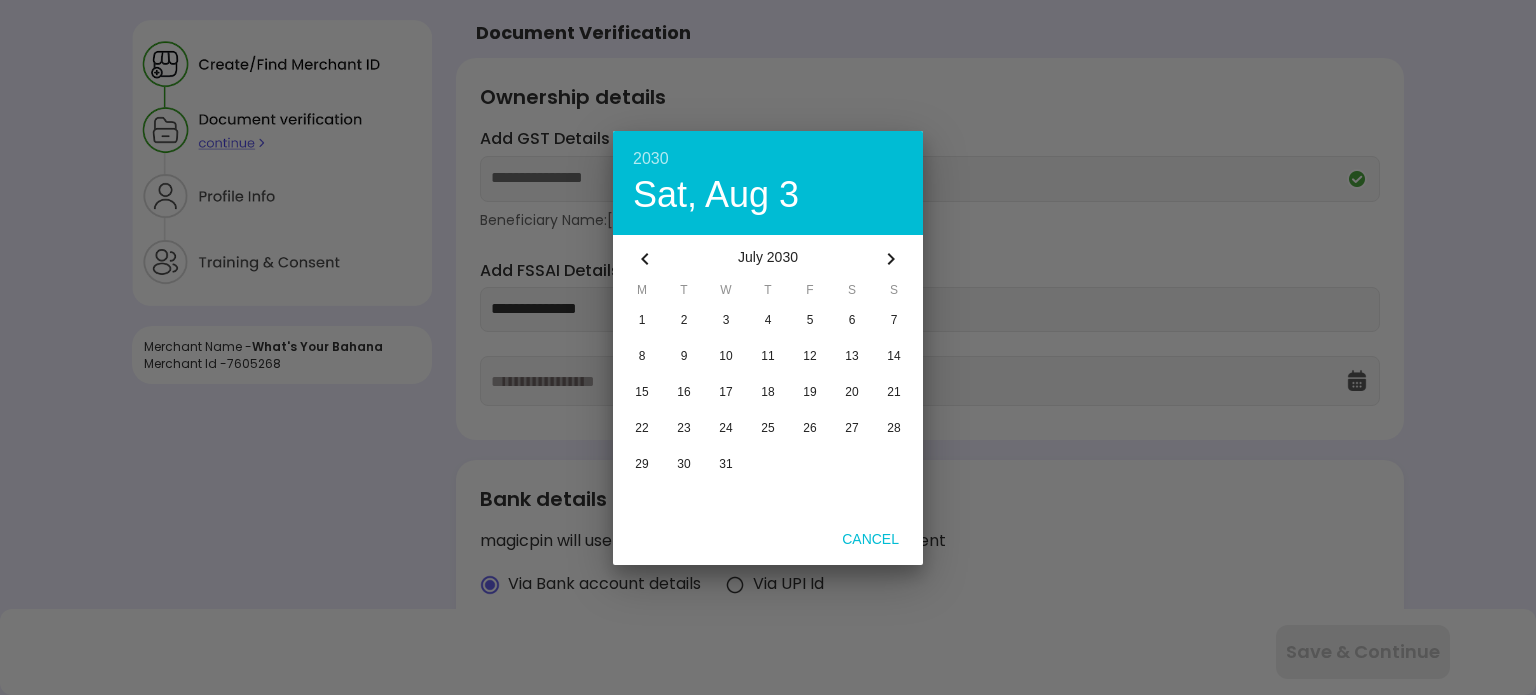 click 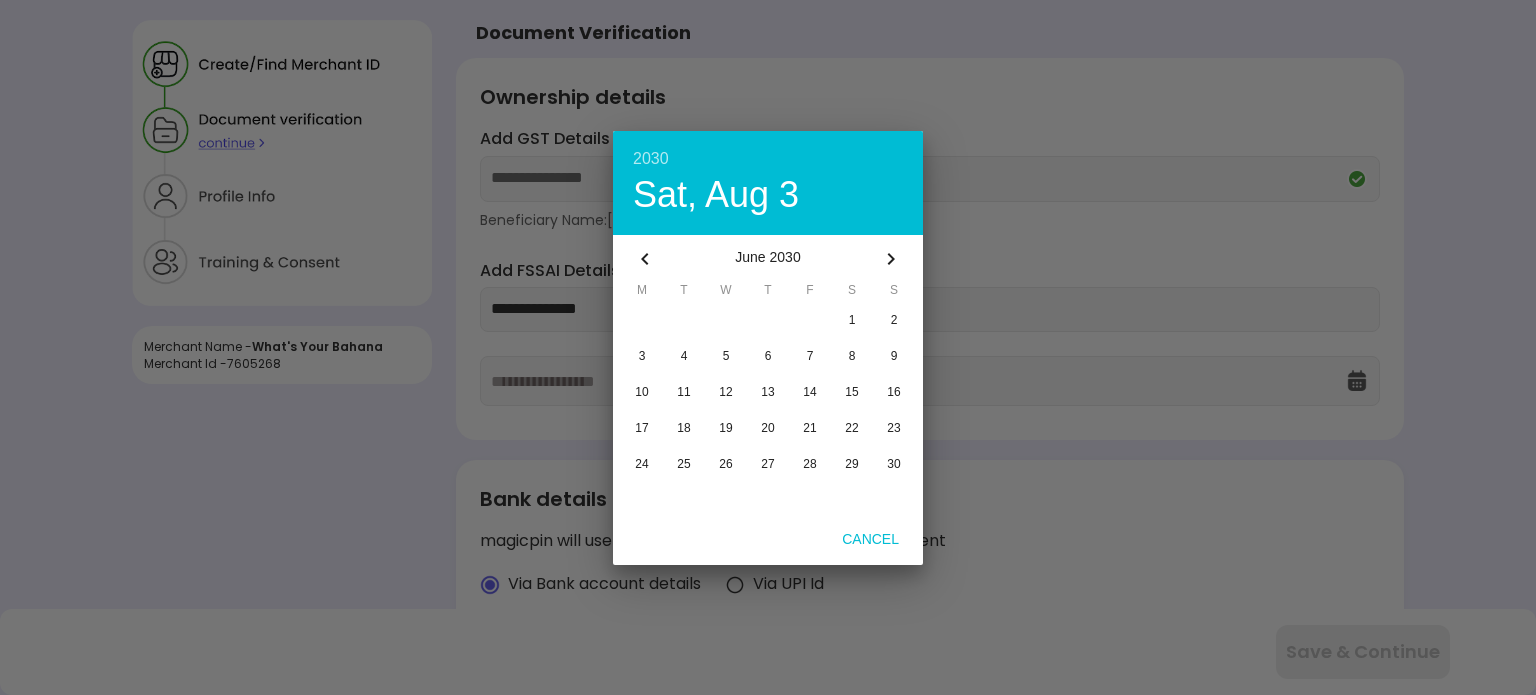 click 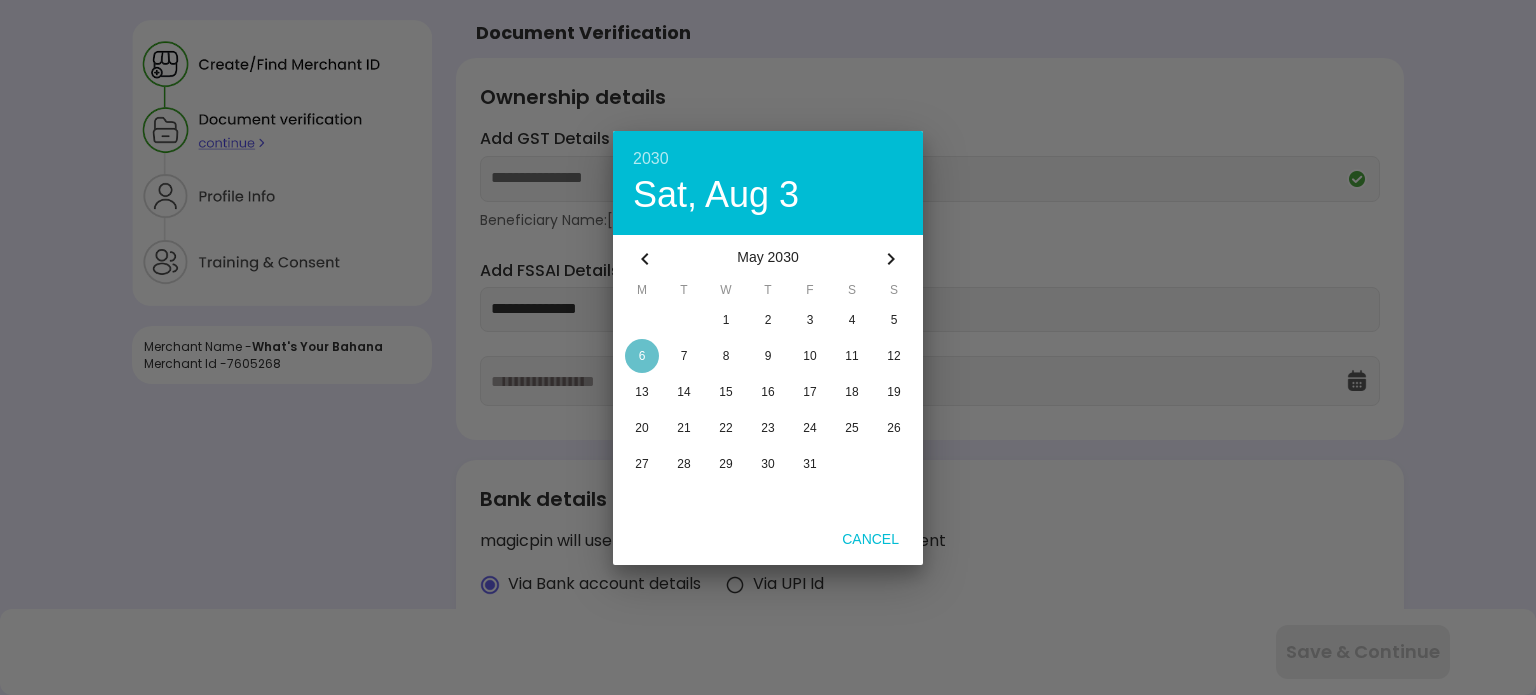 click on "6" at bounding box center (642, 356) 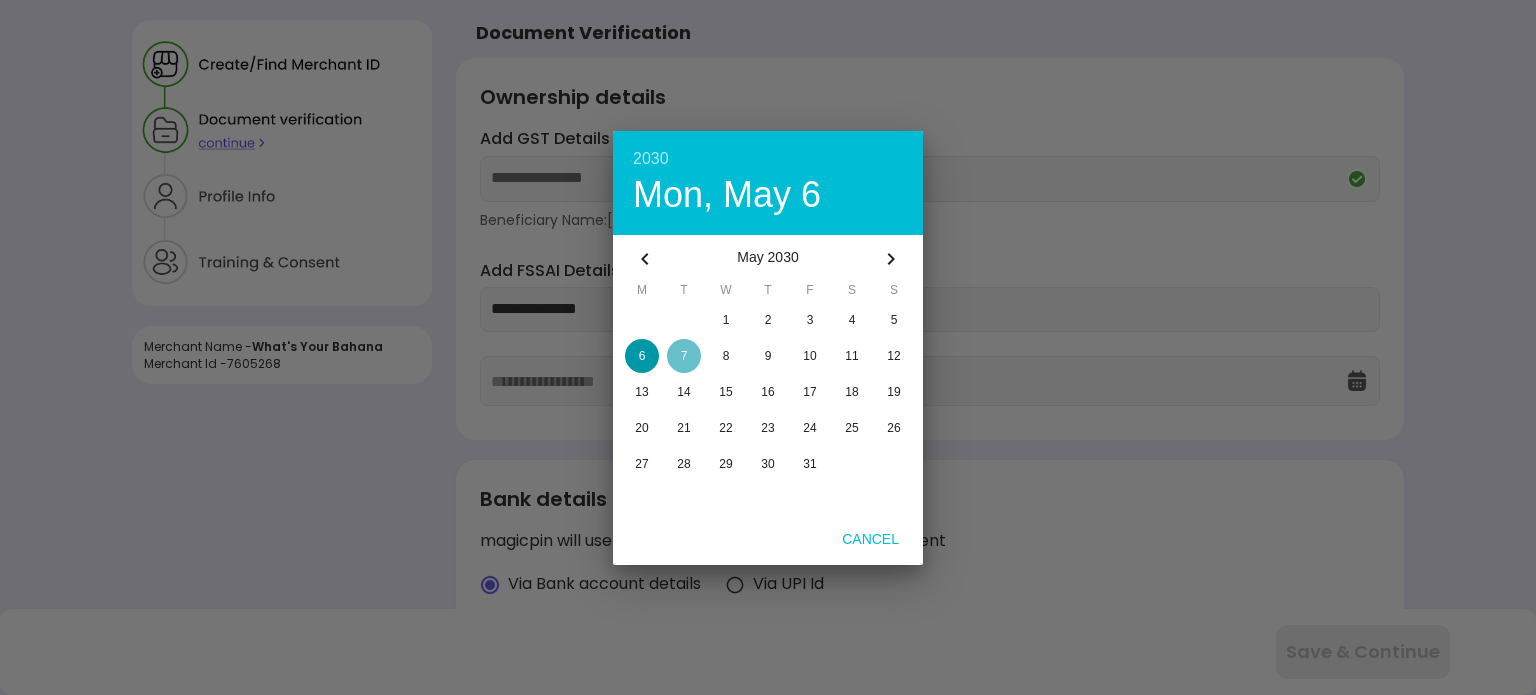 type on "**********" 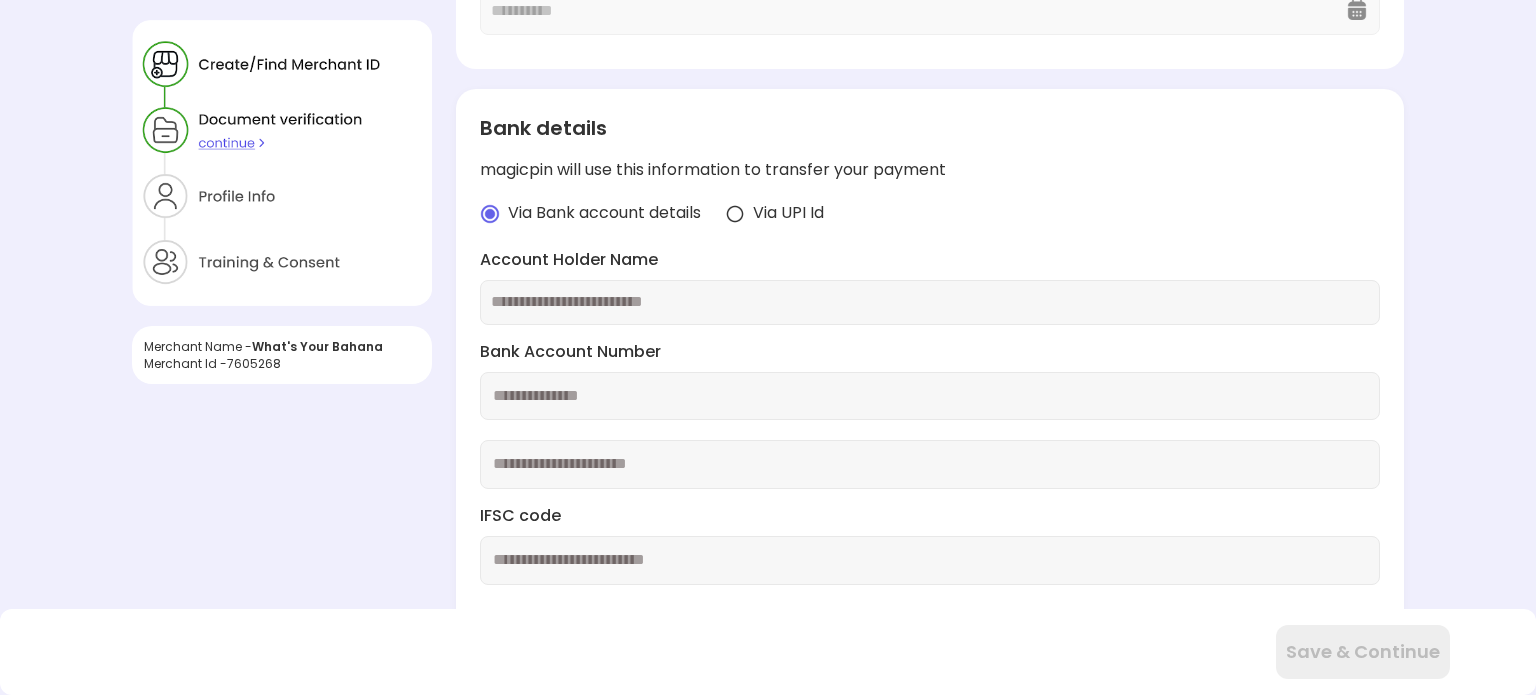 scroll, scrollTop: 500, scrollLeft: 0, axis: vertical 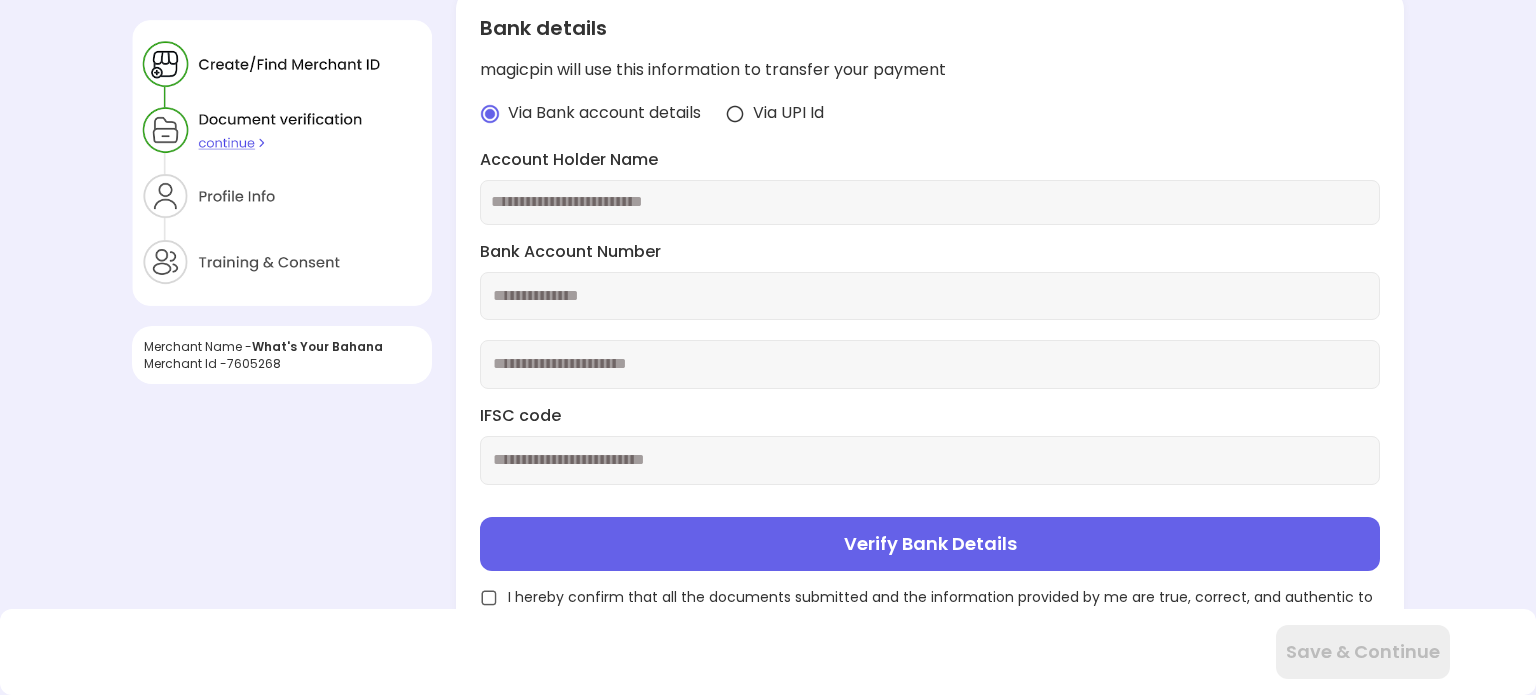 click at bounding box center (930, 202) 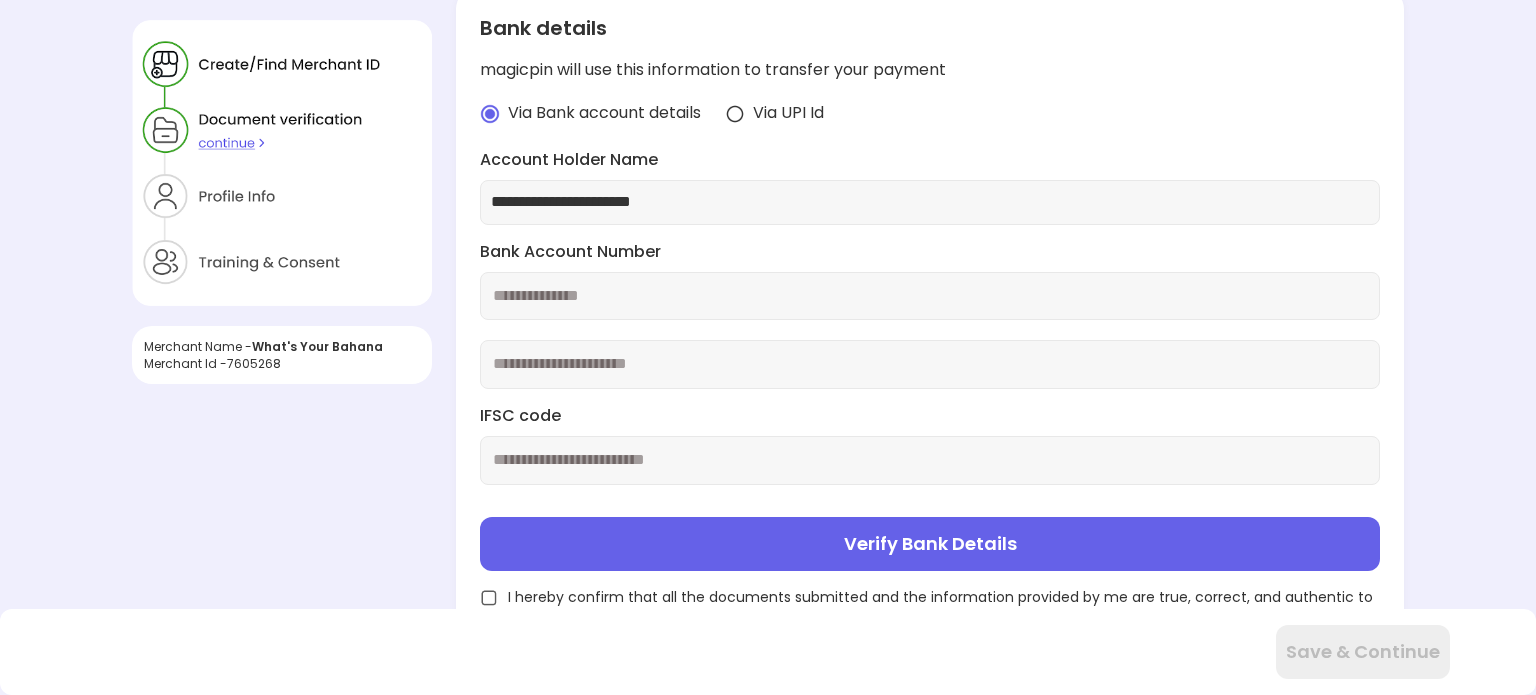 type on "**********" 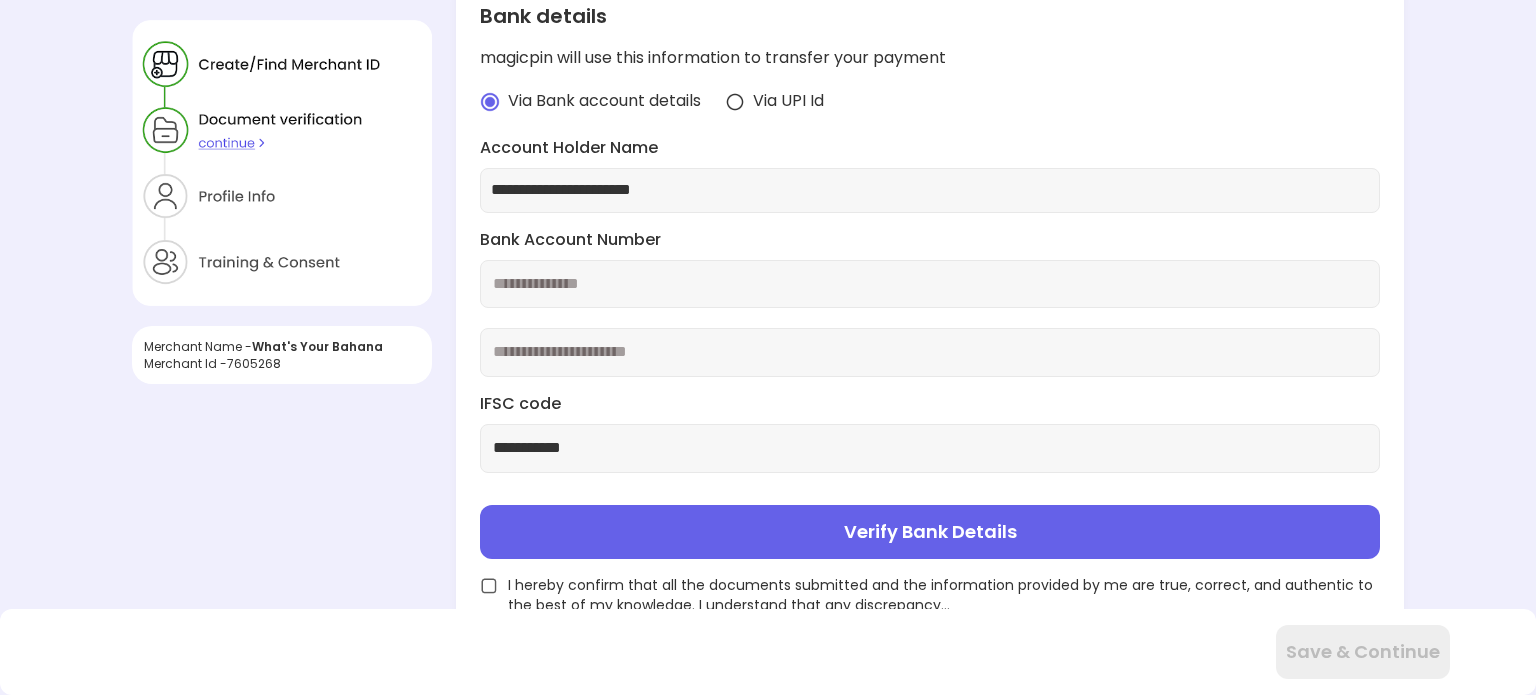 scroll, scrollTop: 516, scrollLeft: 0, axis: vertical 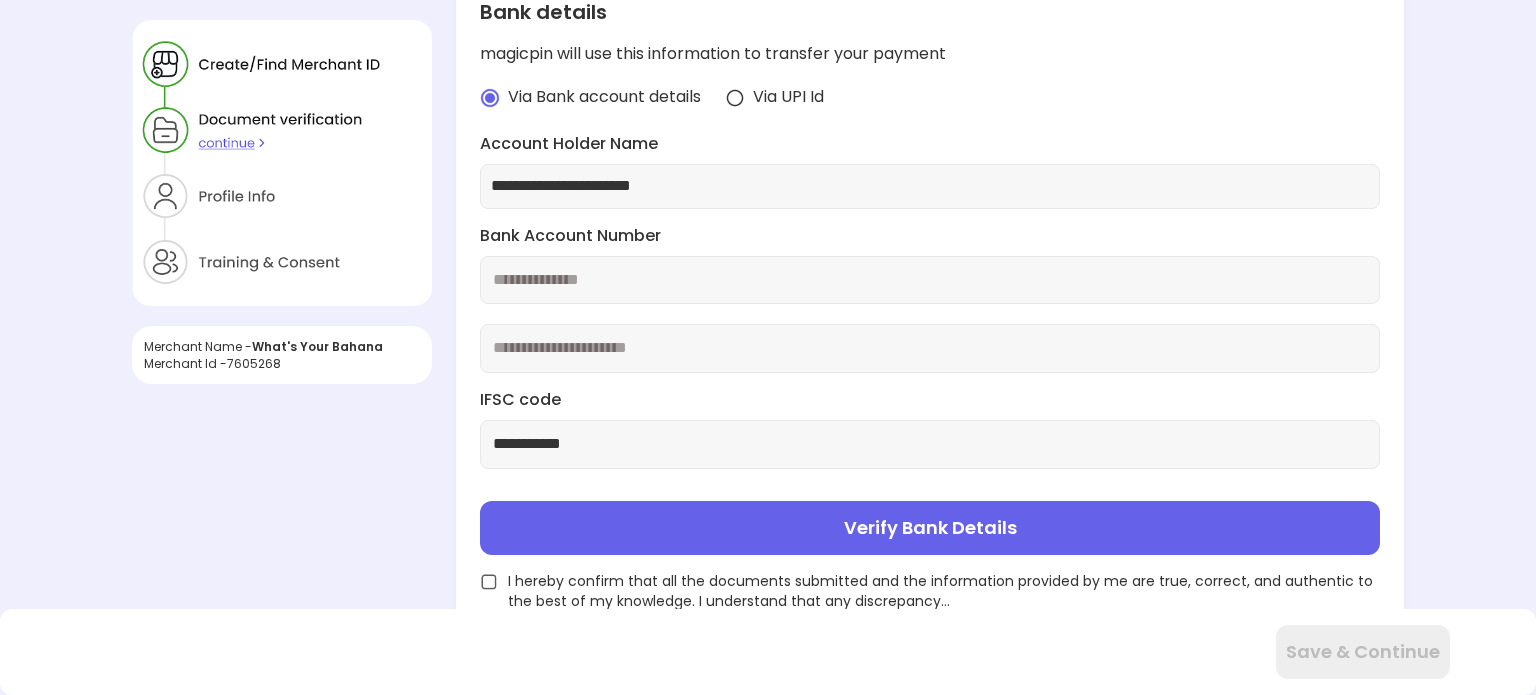 type on "**********" 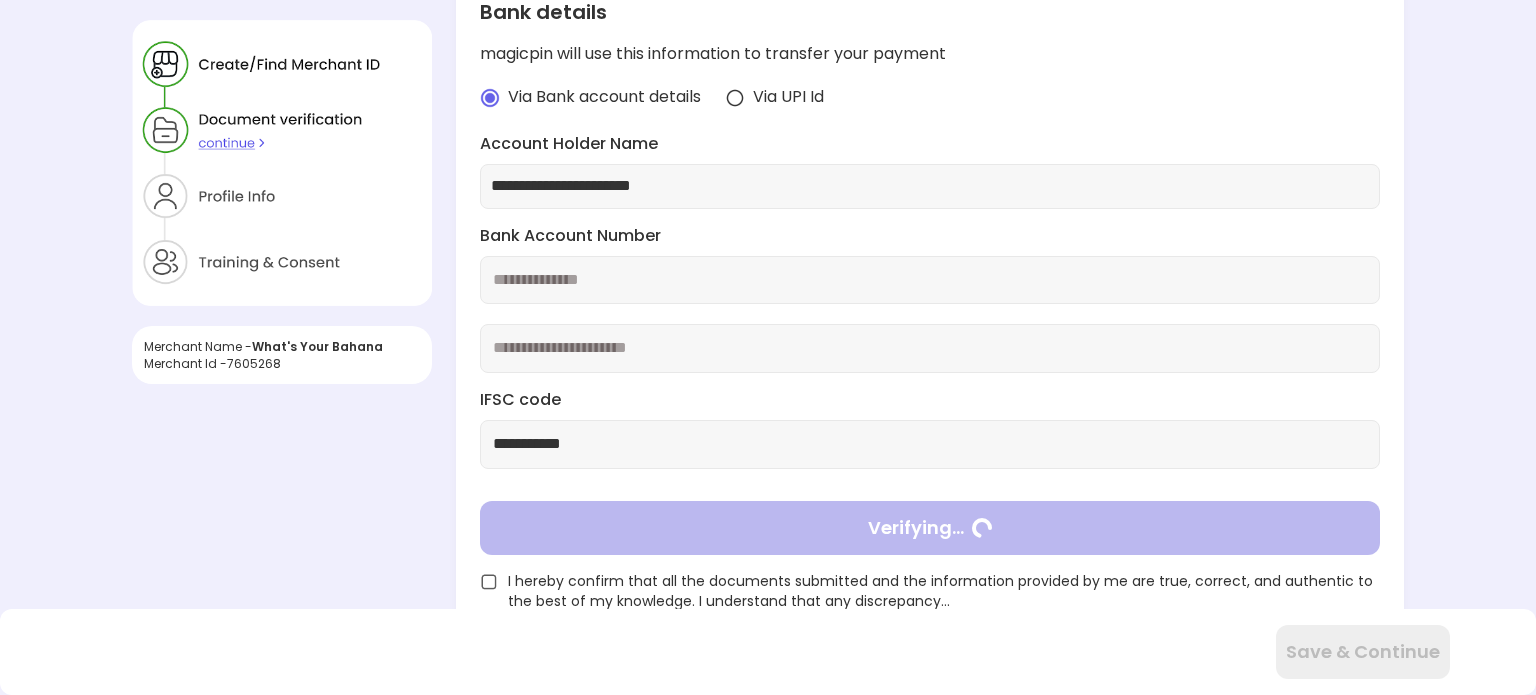 type on "**********" 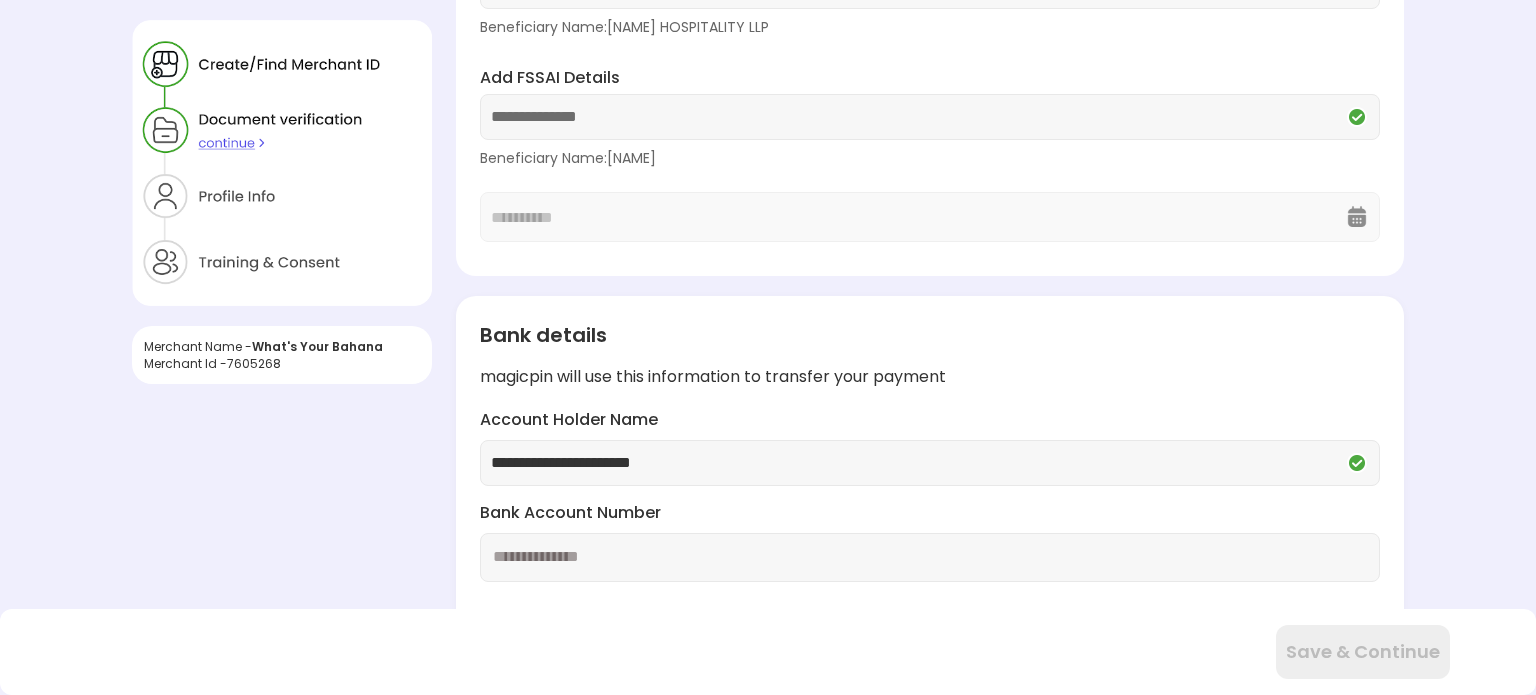 scroll, scrollTop: 344, scrollLeft: 0, axis: vertical 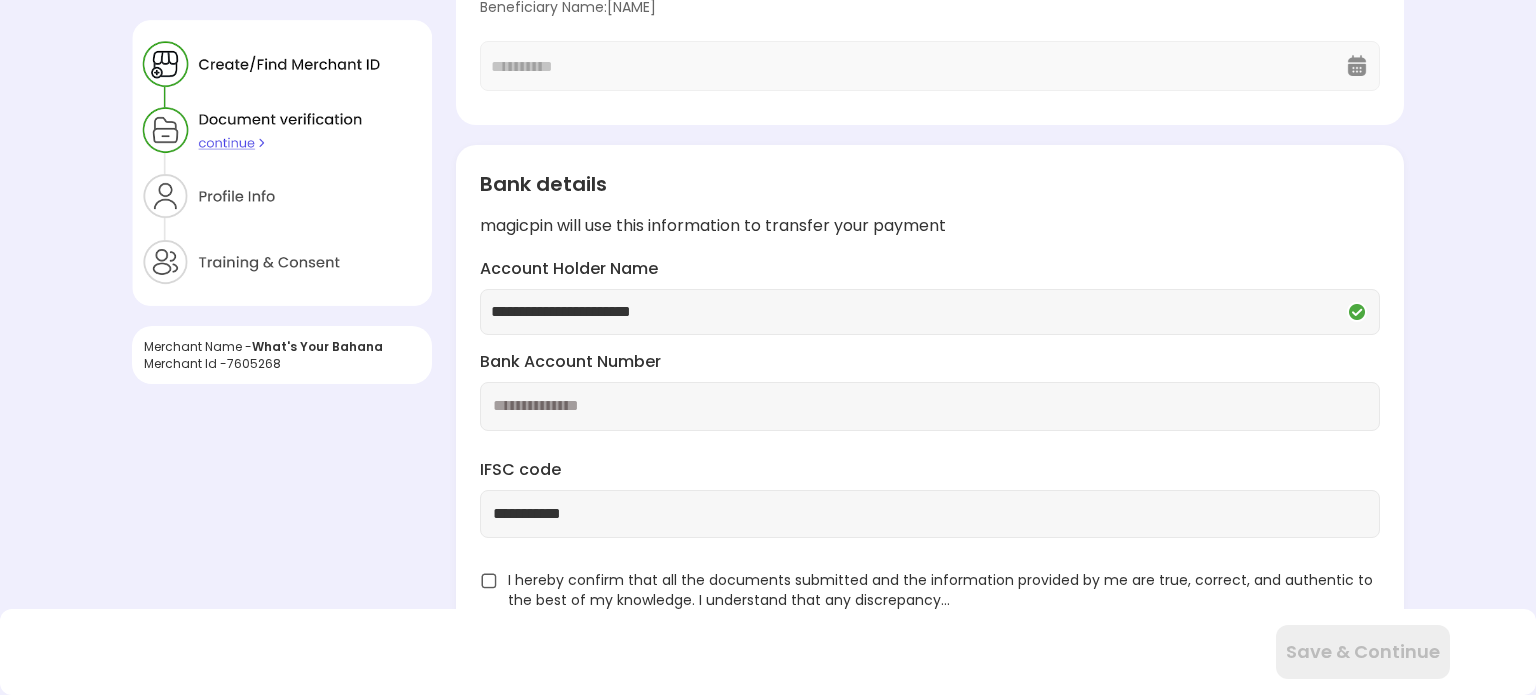 click on "I hereby confirm that all the documents submitted and the information provided by me are true, correct, and authentic to the best of my knowledge. I understand that any discrepancy..." 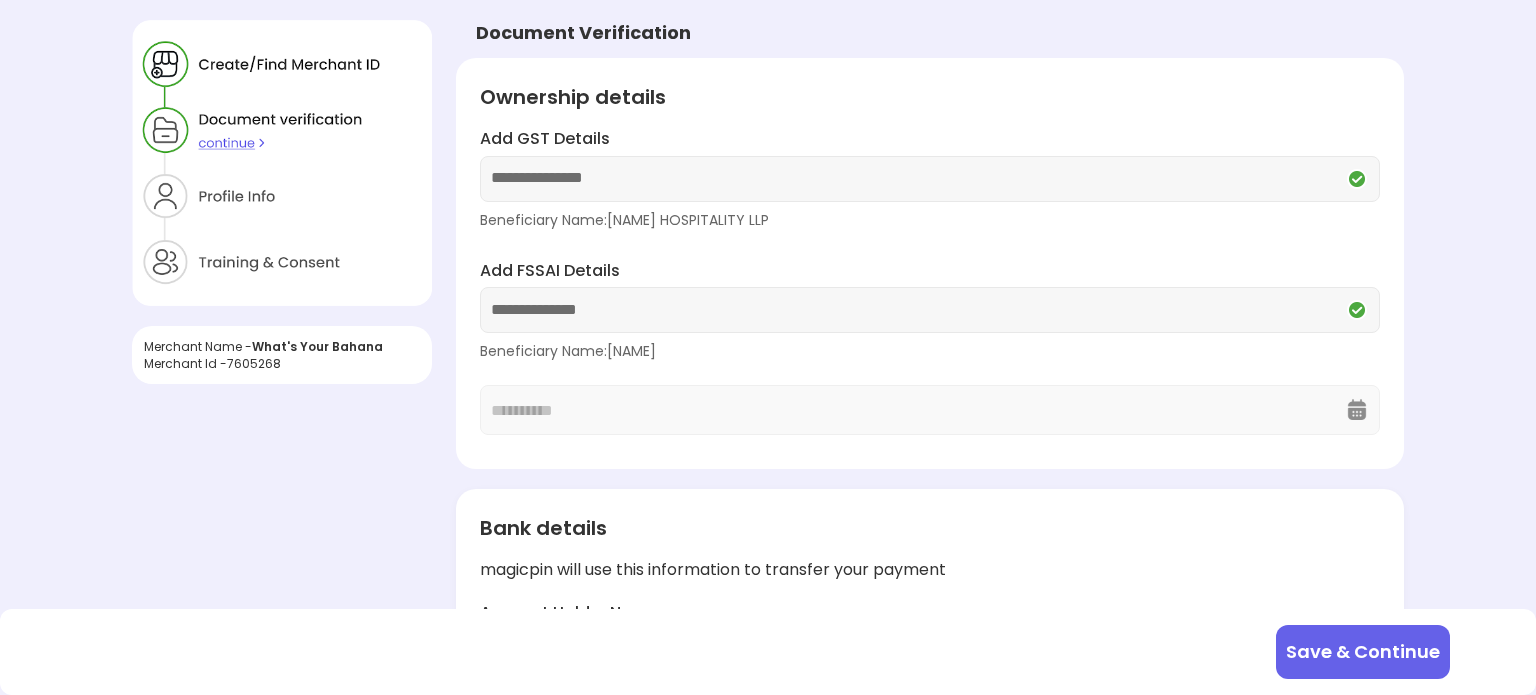 scroll, scrollTop: 344, scrollLeft: 0, axis: vertical 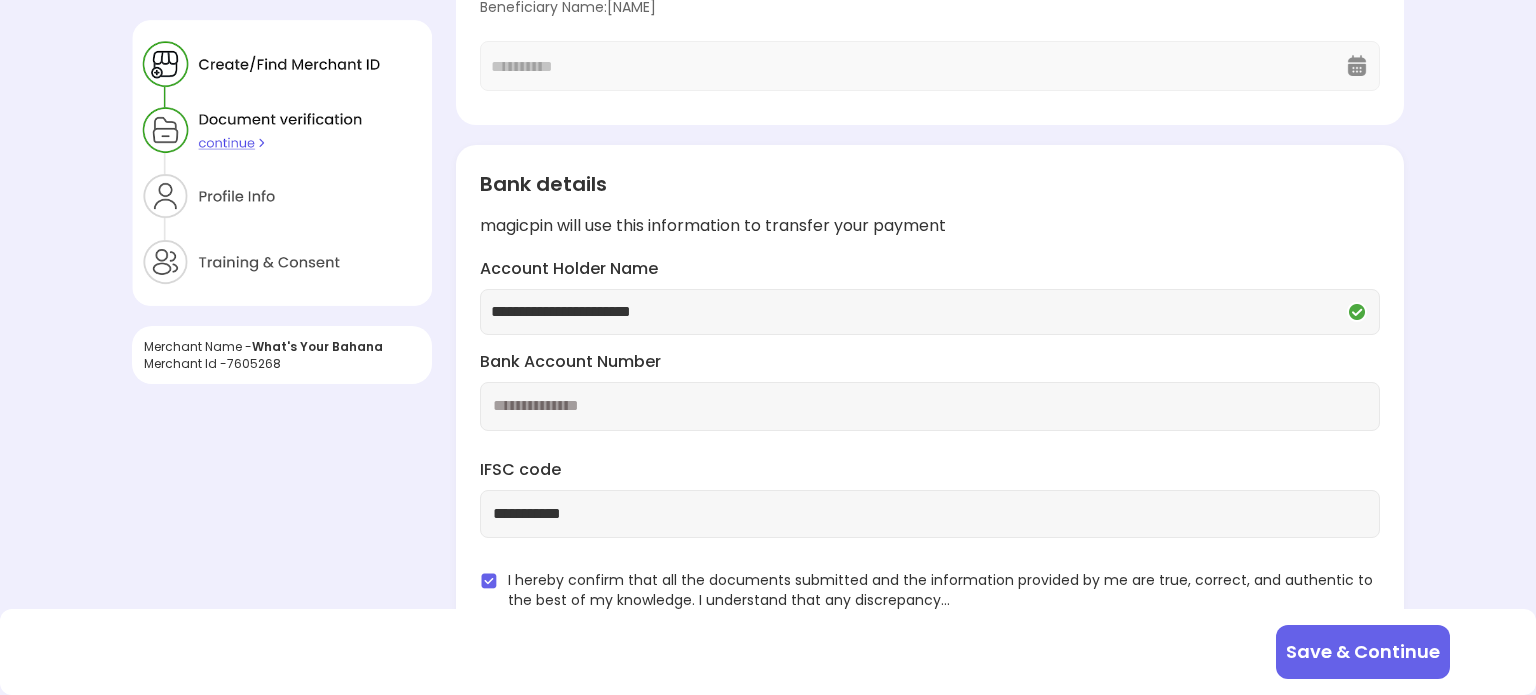 click on "Save & Continue" at bounding box center (1363, 652) 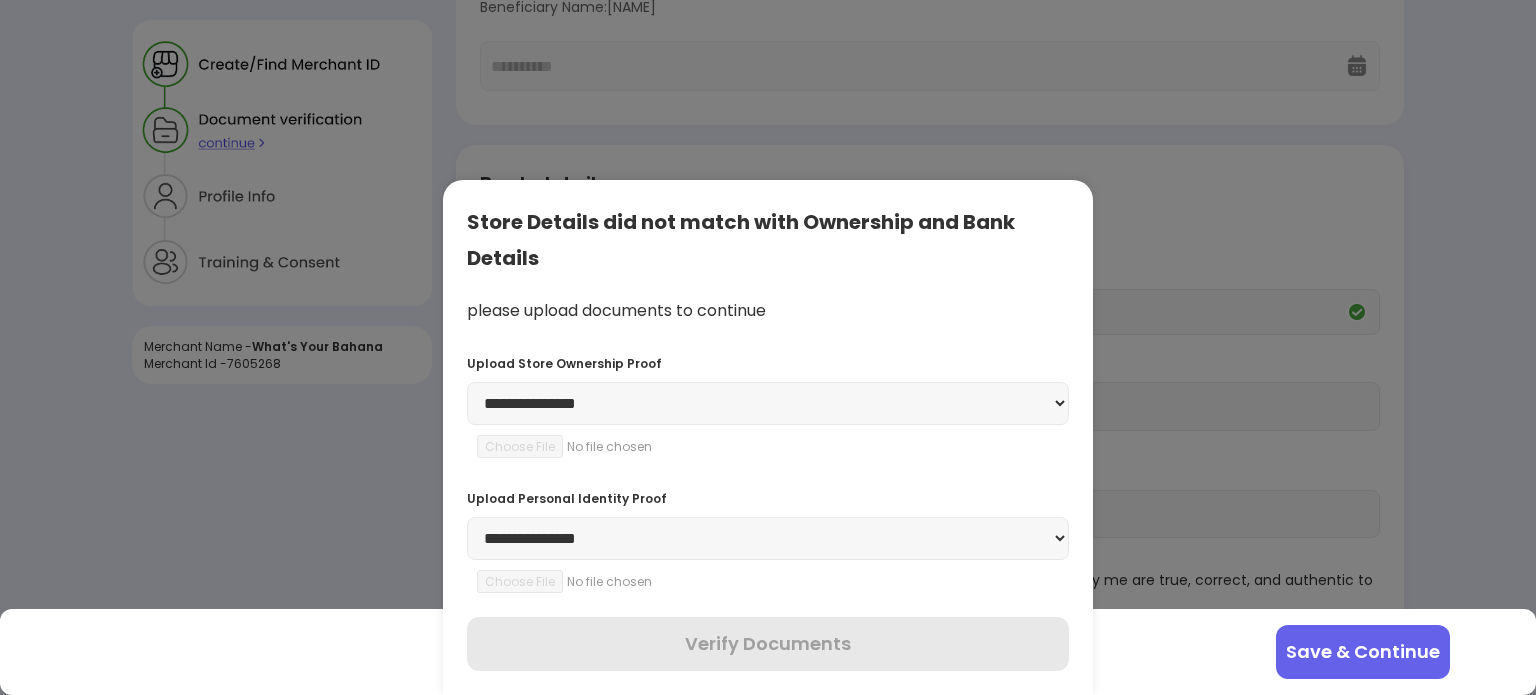 click on "**********" at bounding box center (768, 403) 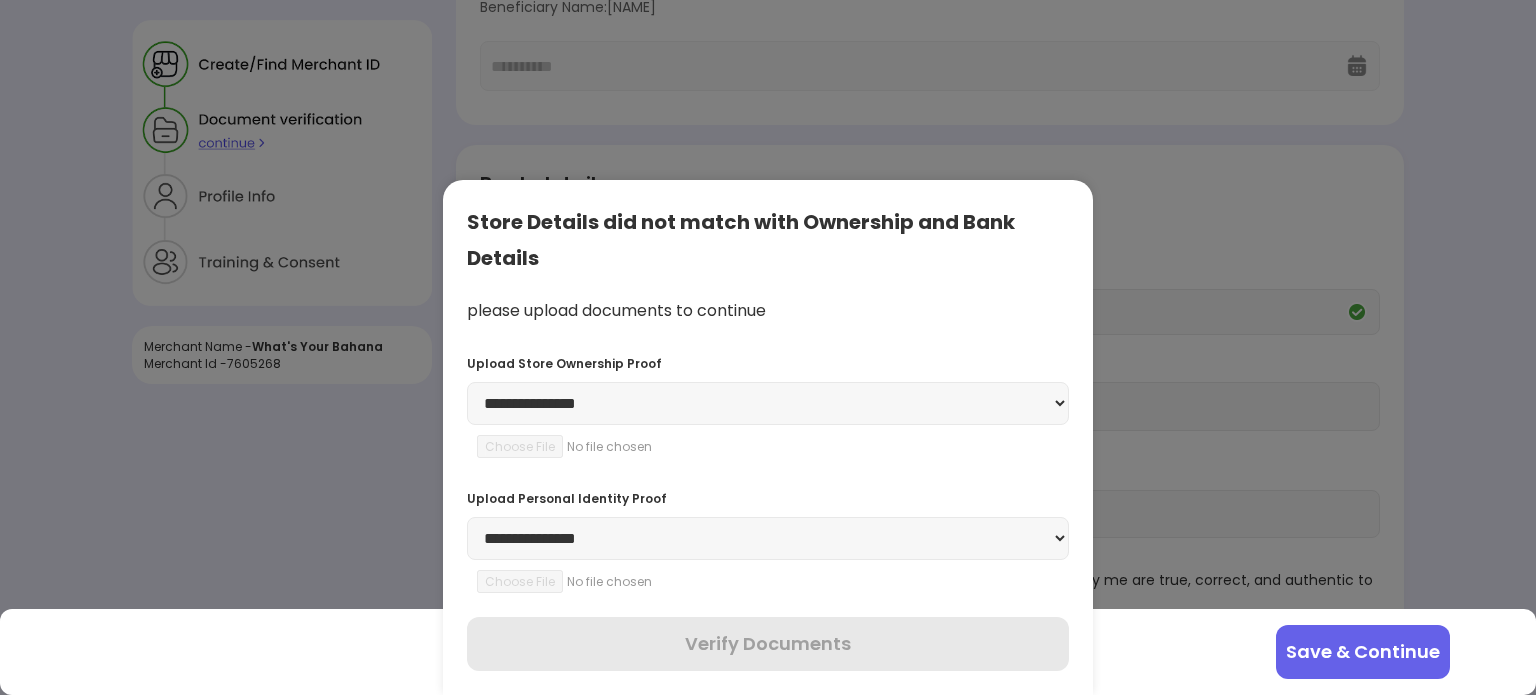 click on "**********" at bounding box center [768, 402] 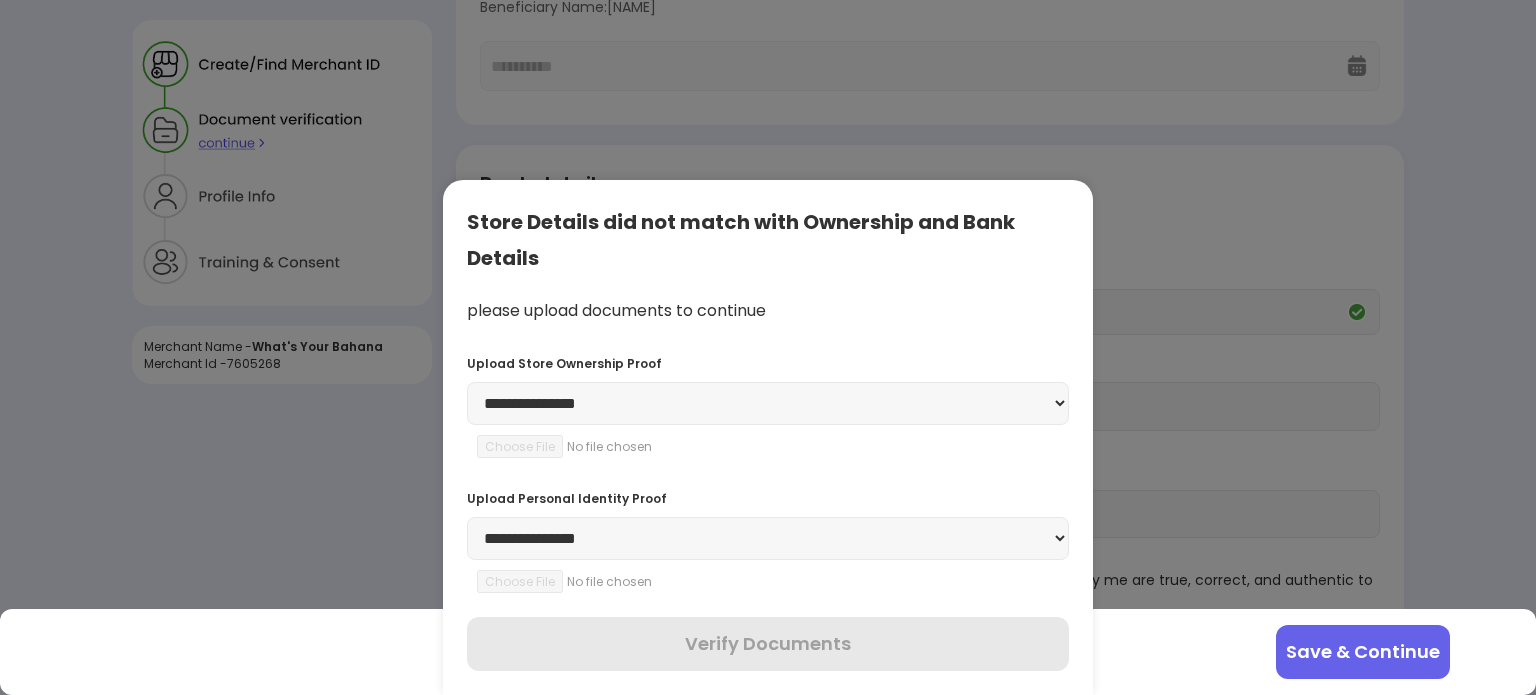 click on "**********" at bounding box center (768, 403) 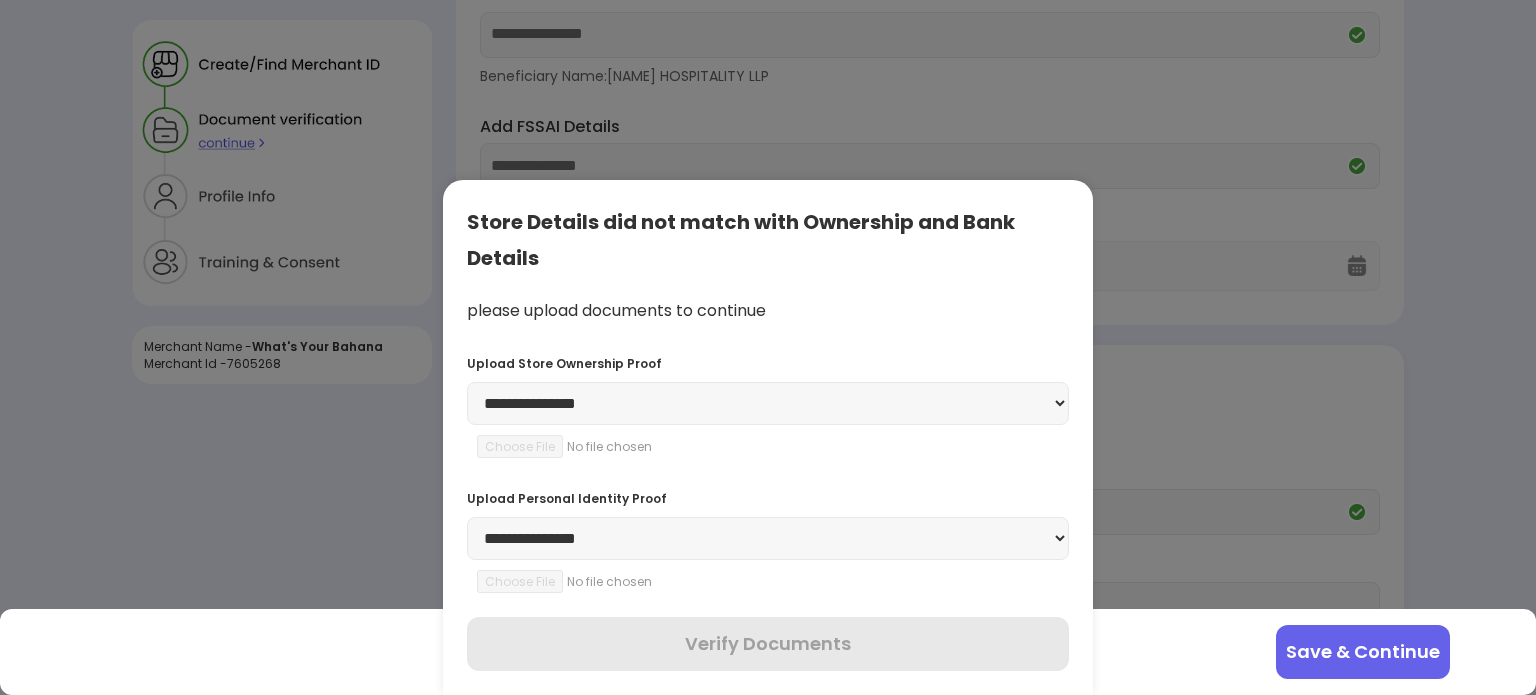 scroll, scrollTop: 344, scrollLeft: 0, axis: vertical 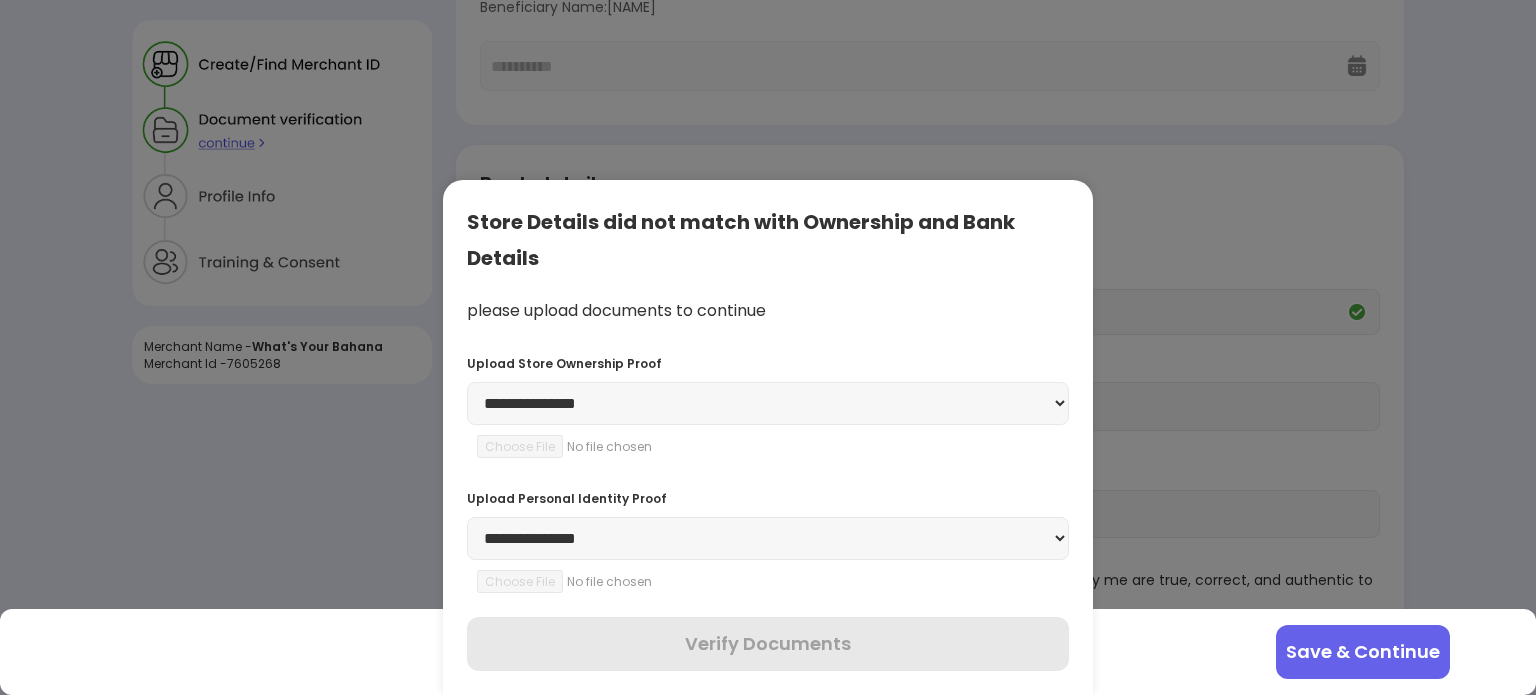 click at bounding box center (768, 347) 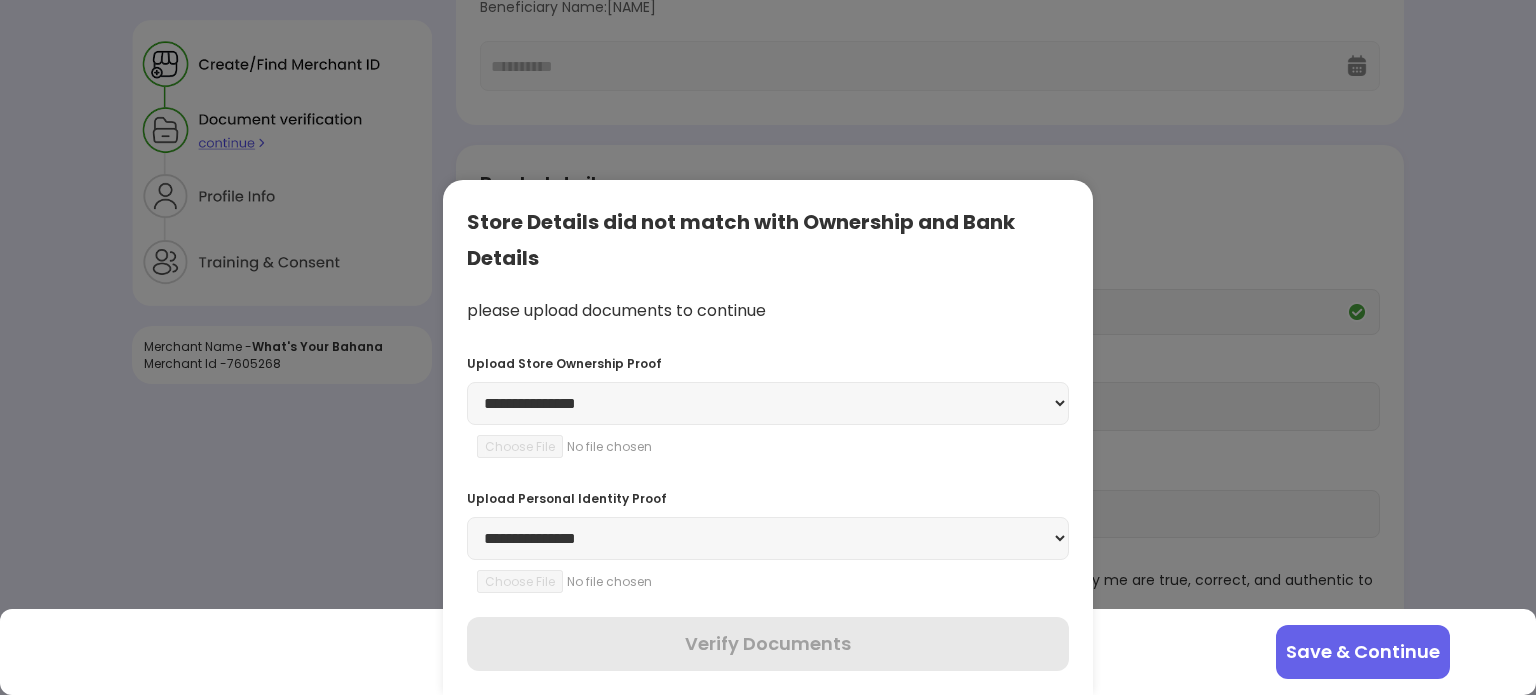 click on "**********" at bounding box center [768, 403] 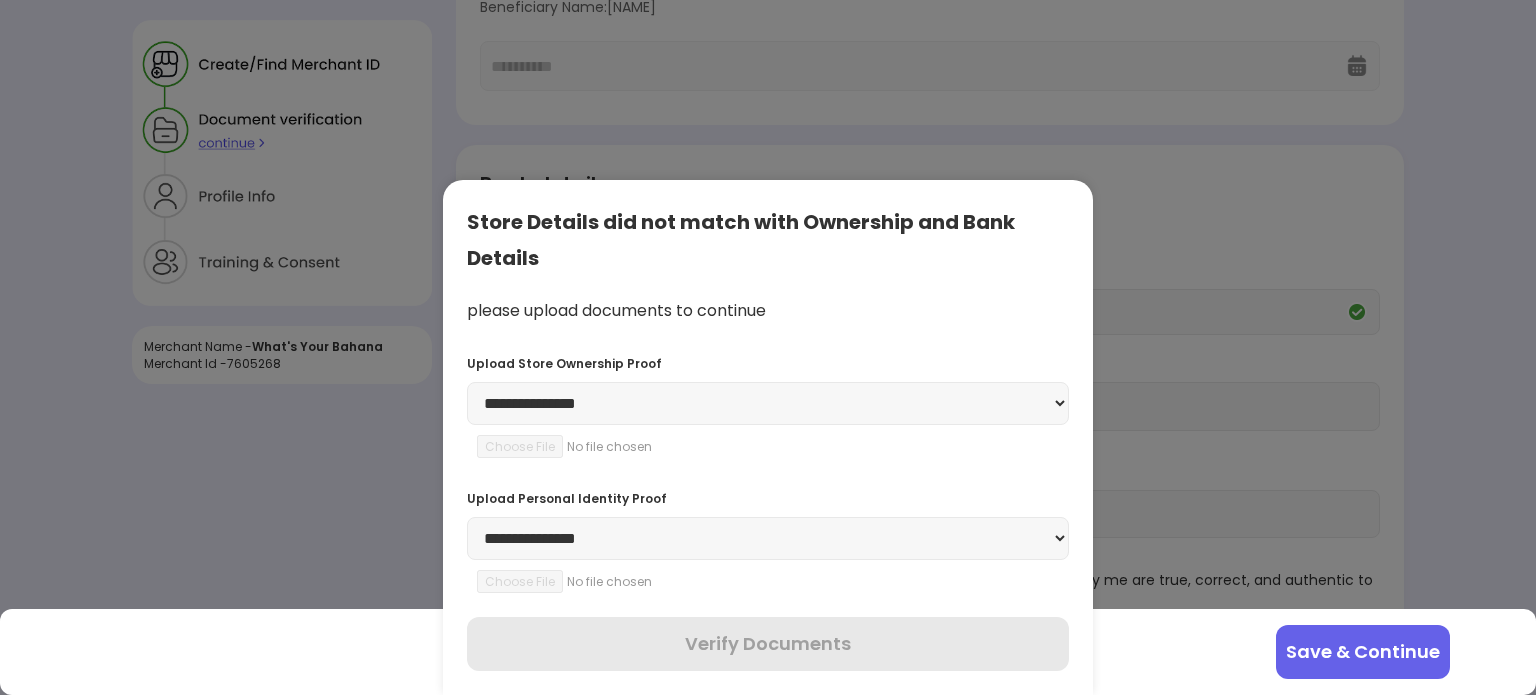 select on "**********" 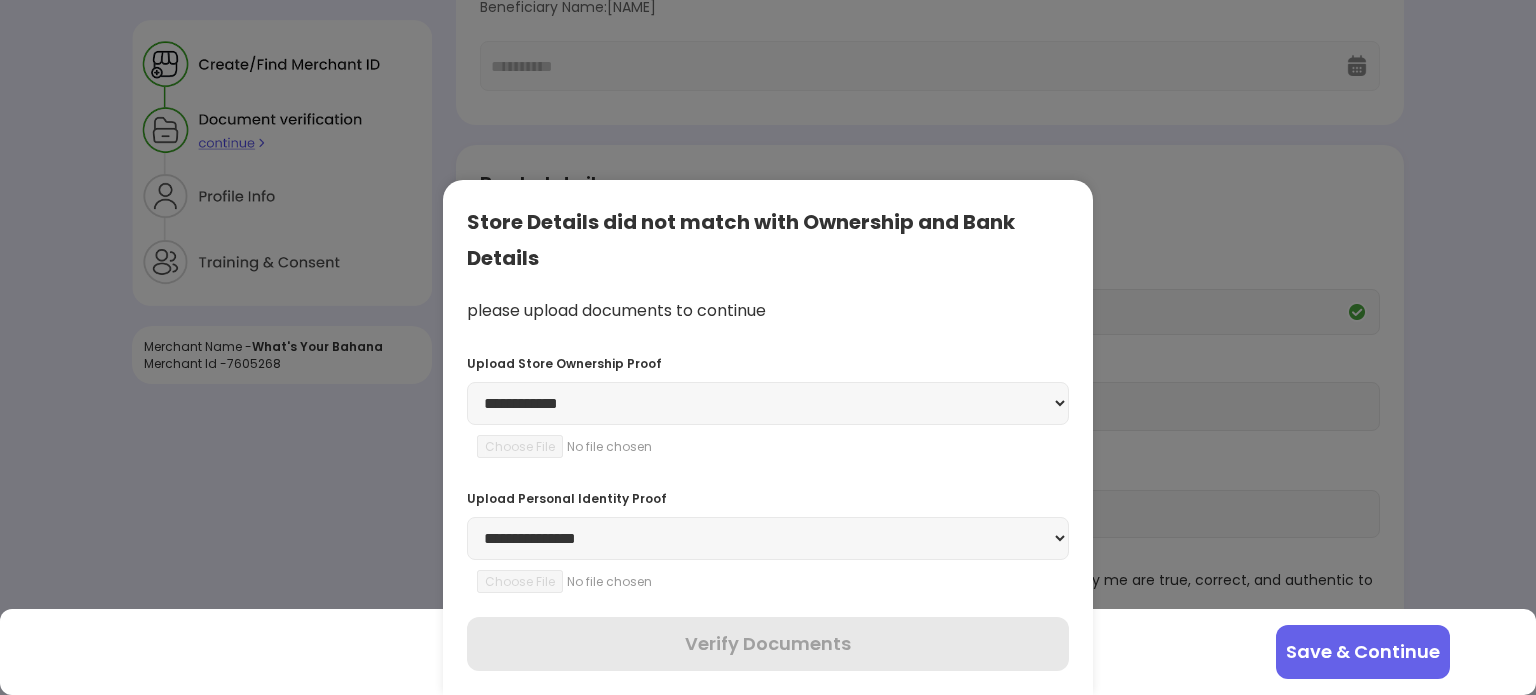 click on "**********" at bounding box center (768, 403) 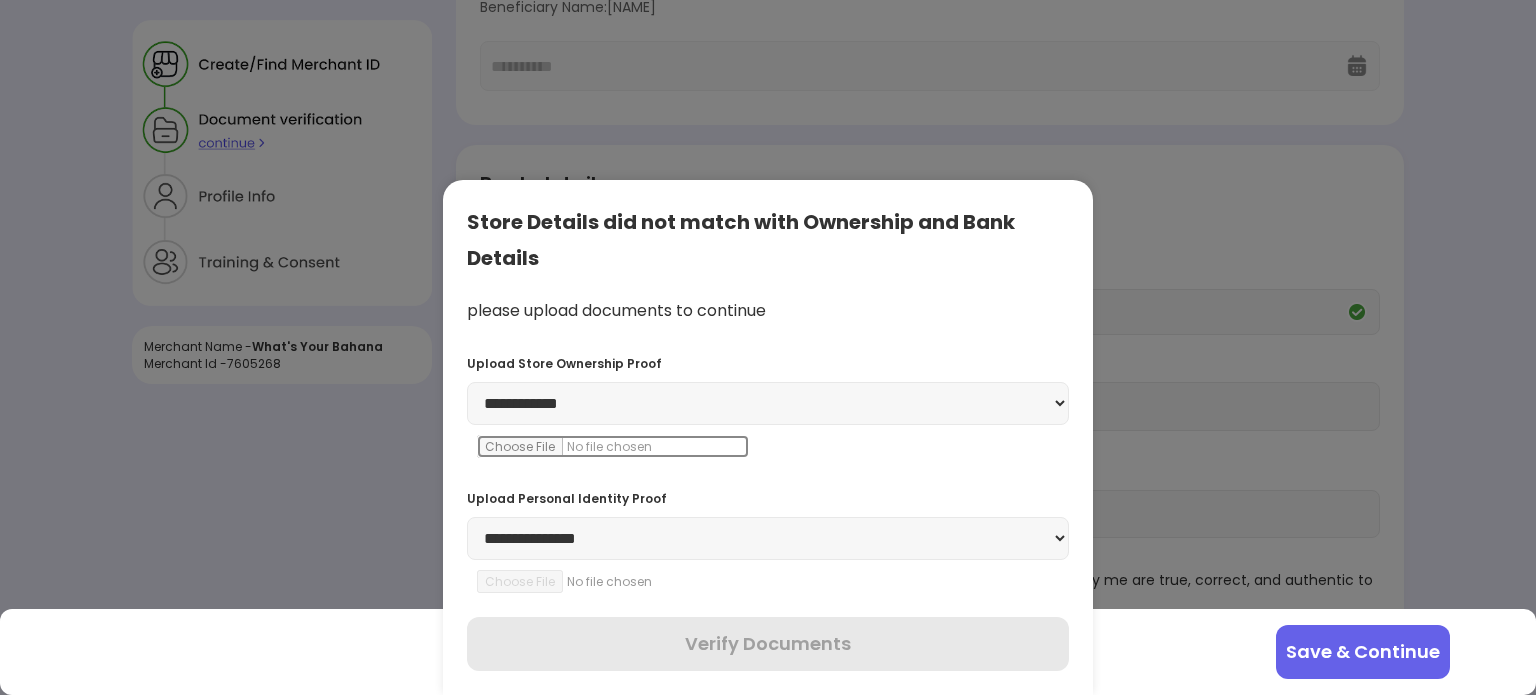 click at bounding box center (613, 446) 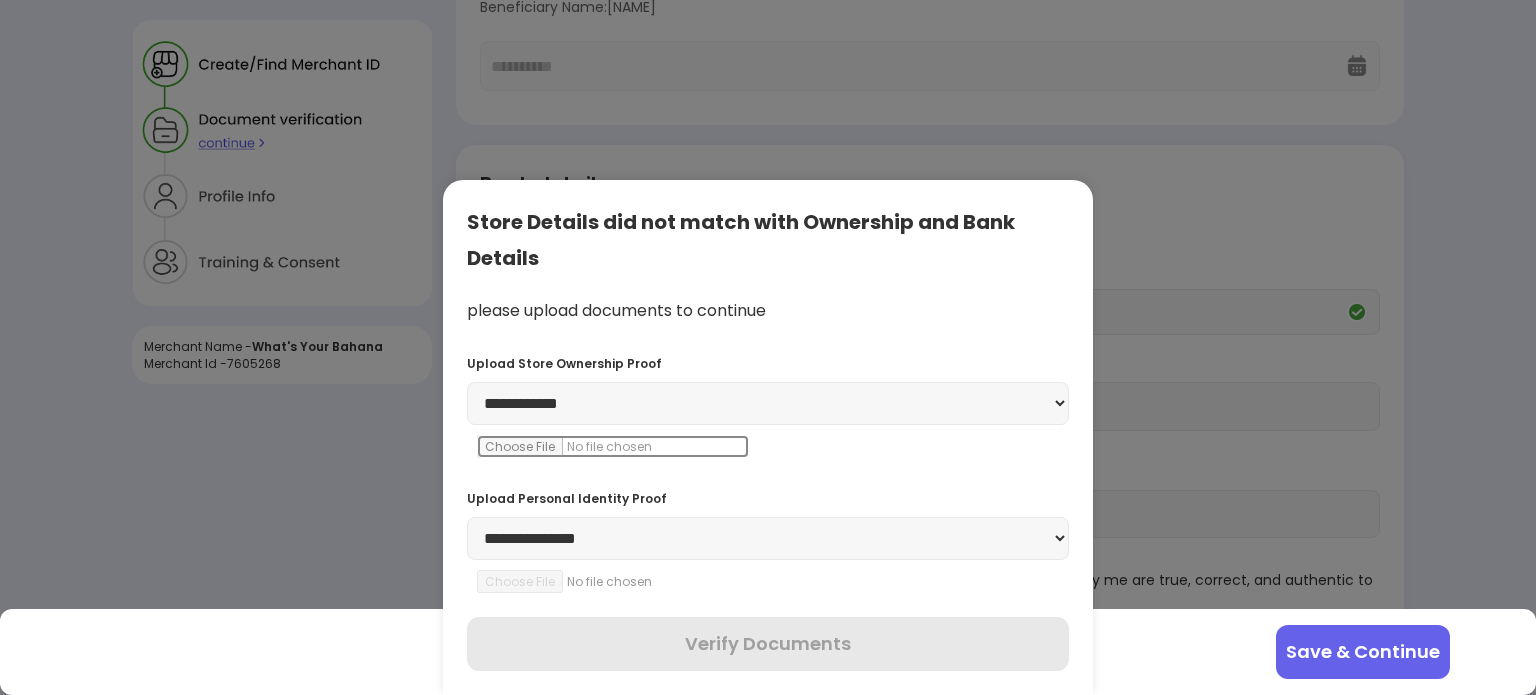click at bounding box center (613, 446) 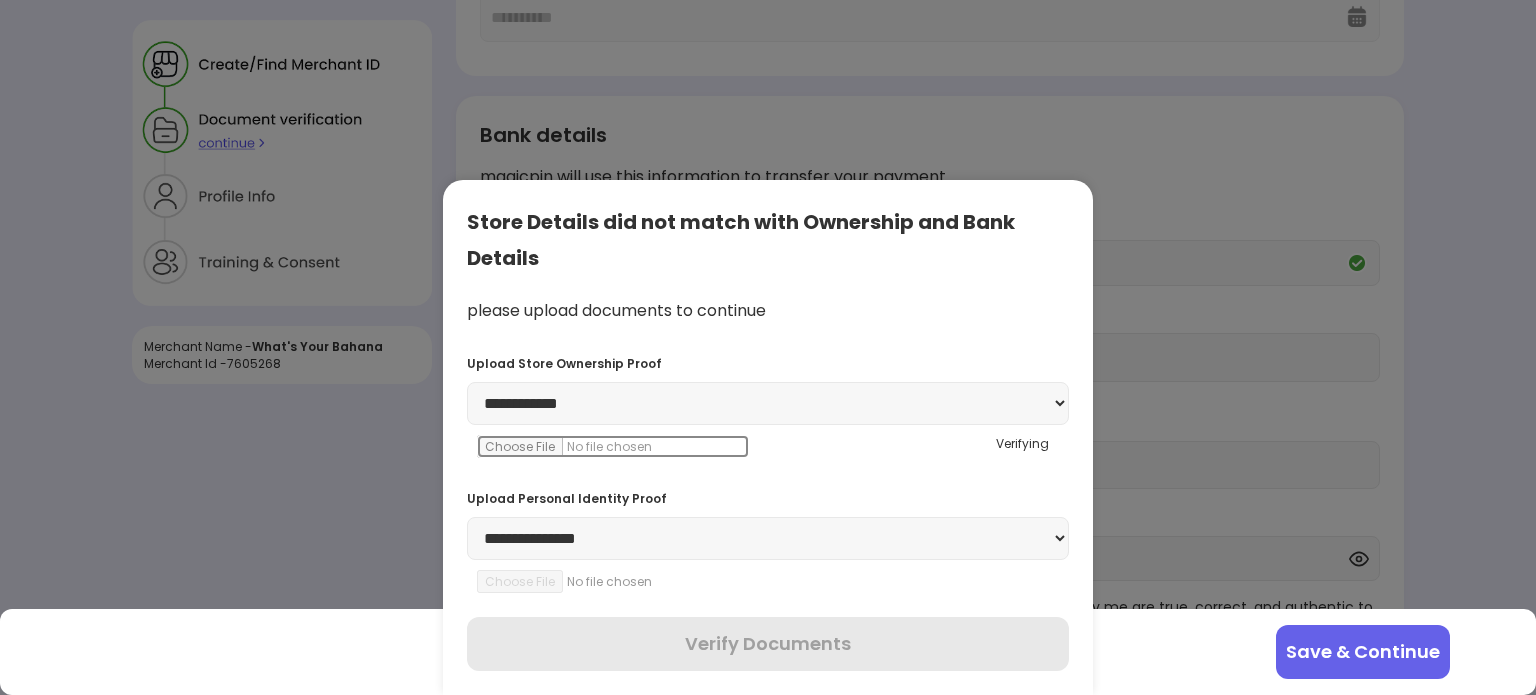 scroll, scrollTop: 420, scrollLeft: 0, axis: vertical 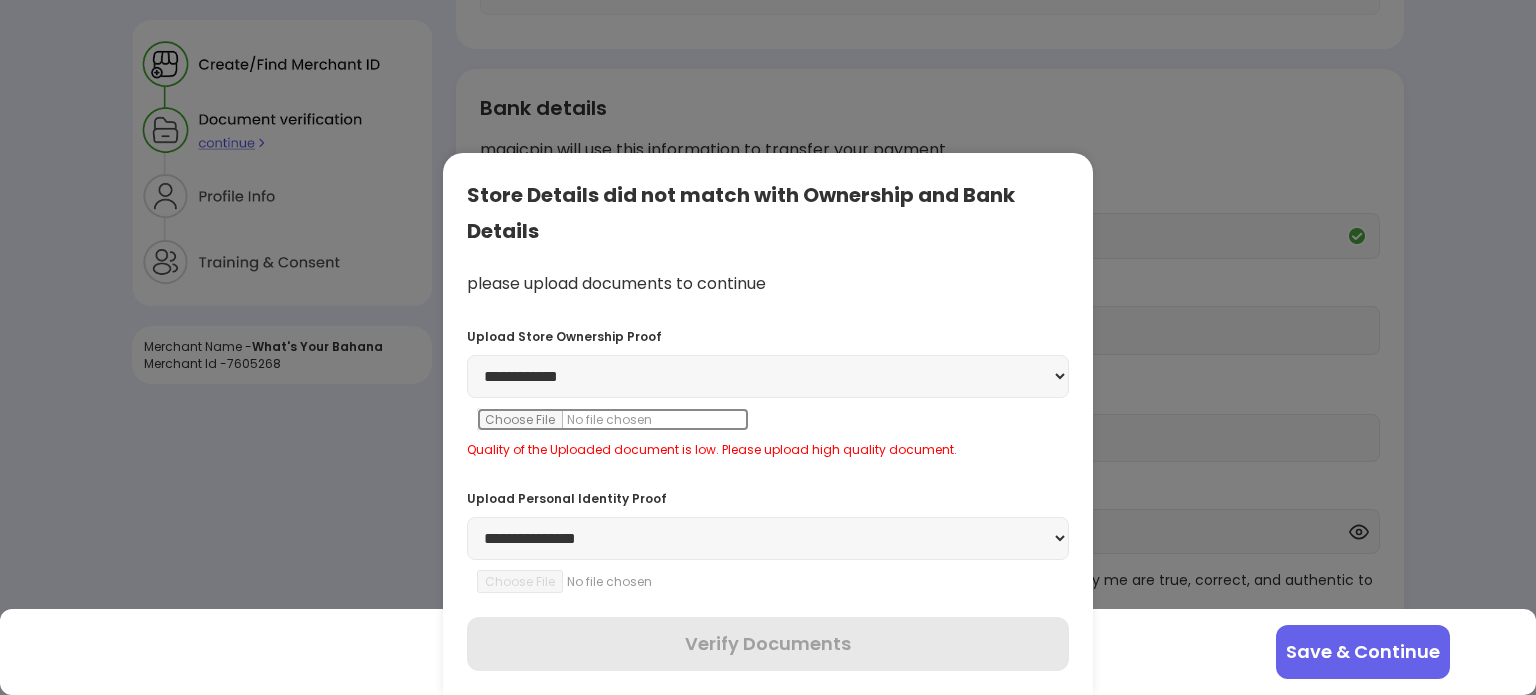 click at bounding box center [613, 419] 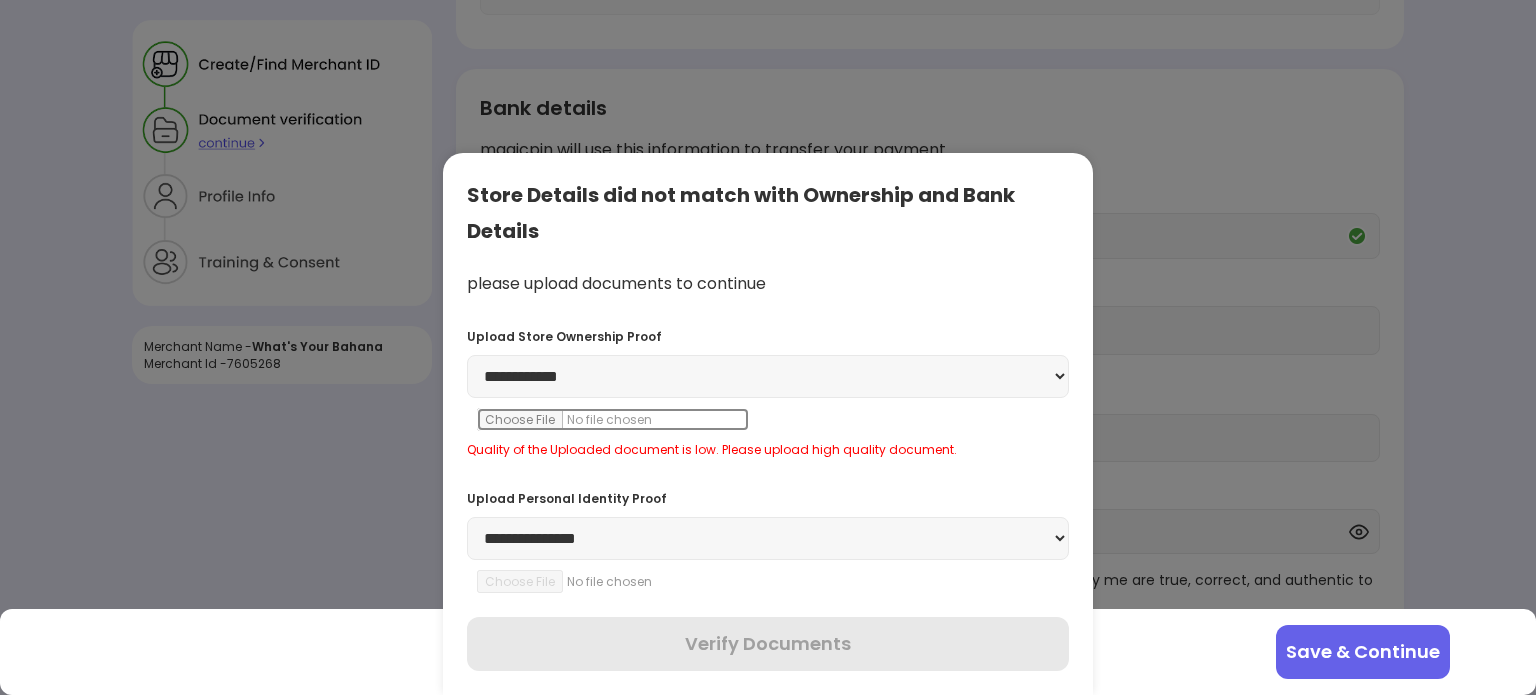 type on "**********" 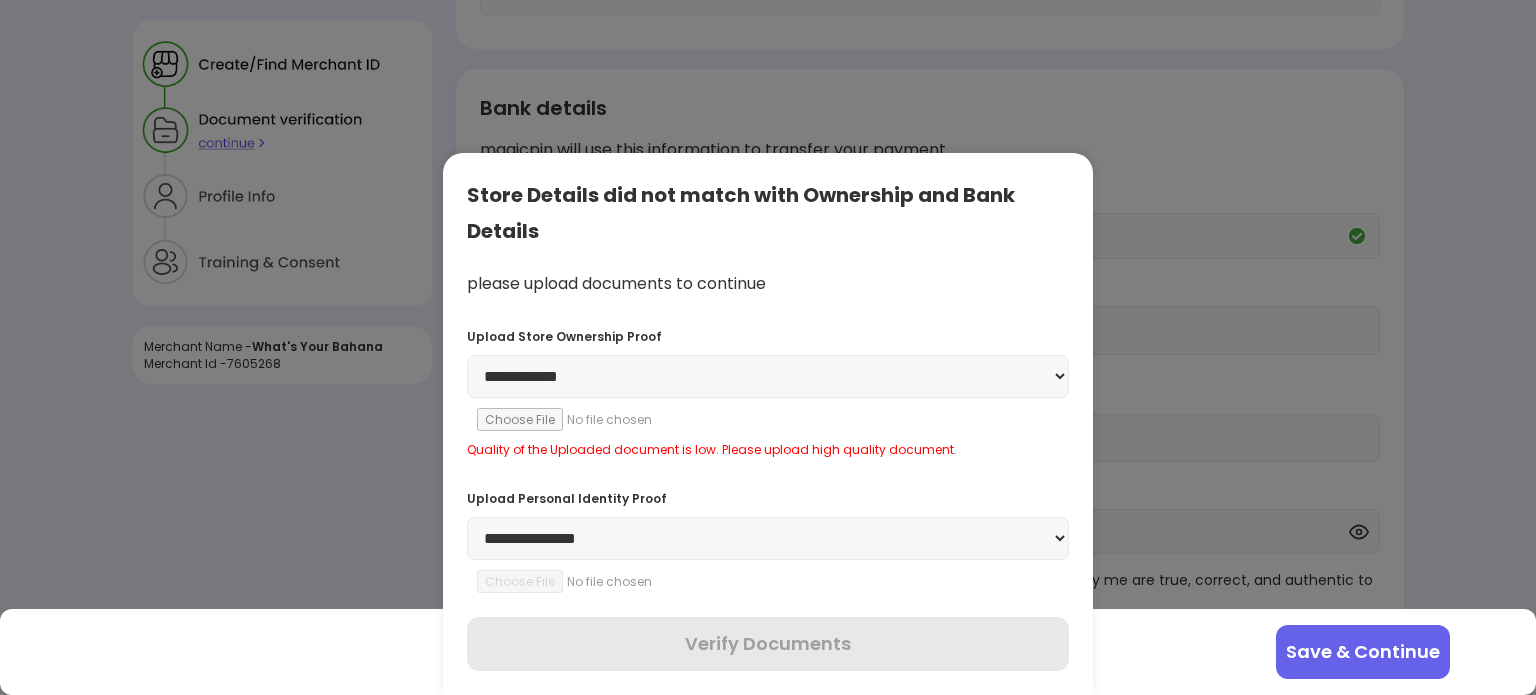 click on "**********" at bounding box center [768, 538] 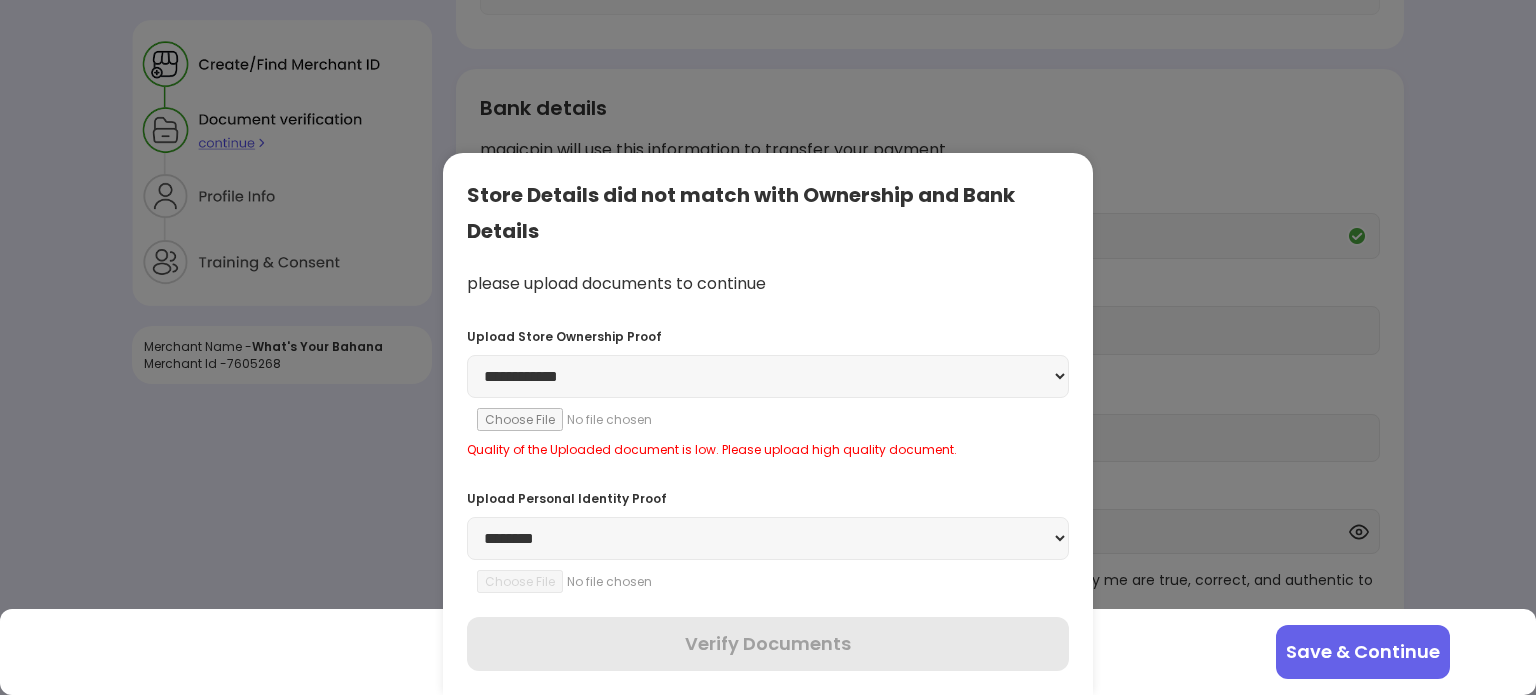click on "**********" at bounding box center (768, 538) 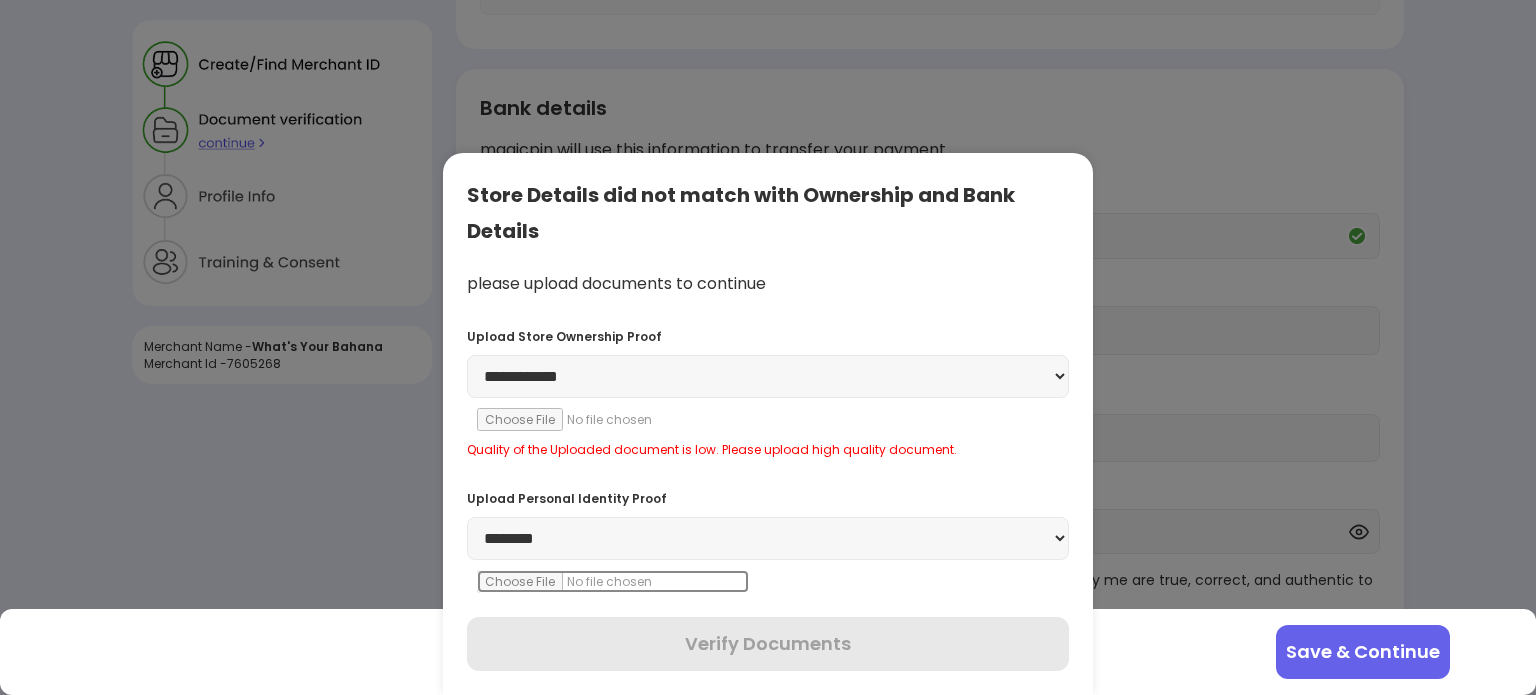 click at bounding box center (613, 581) 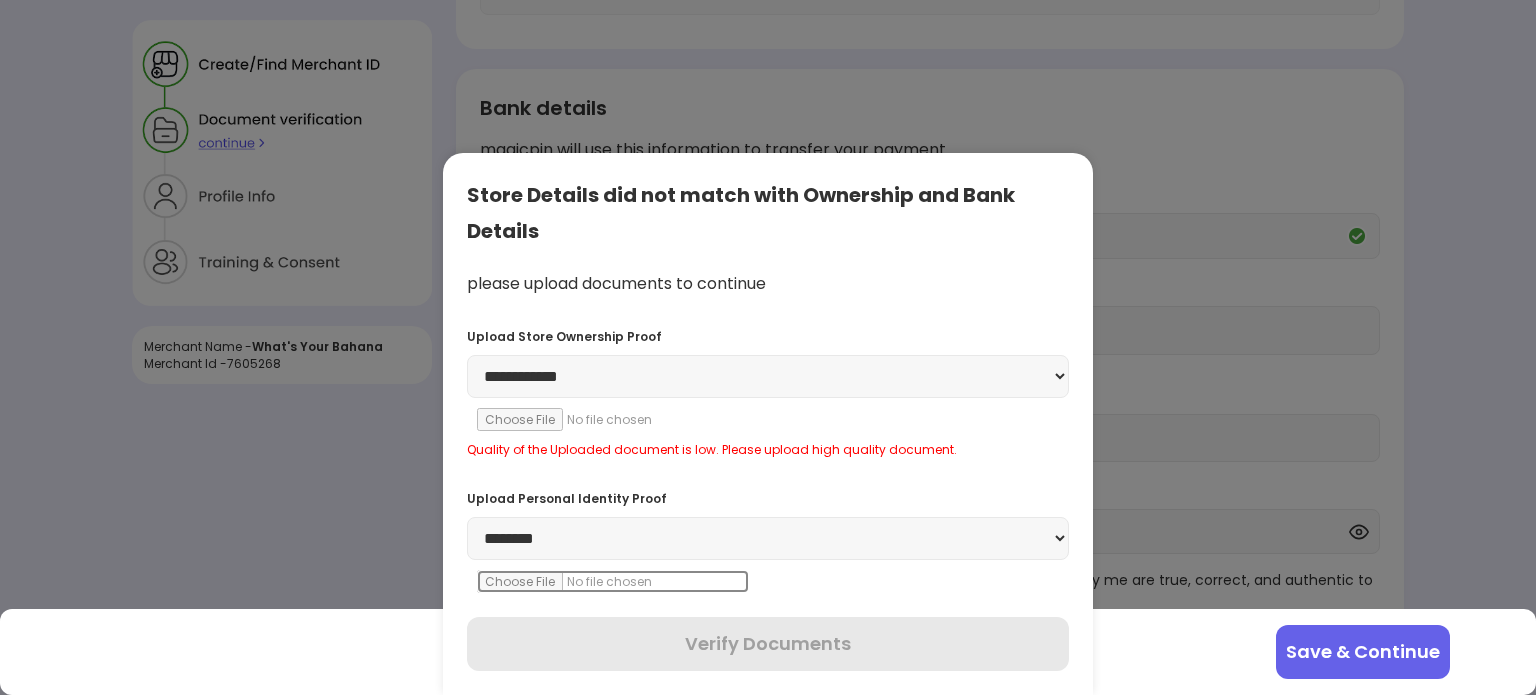type on "**********" 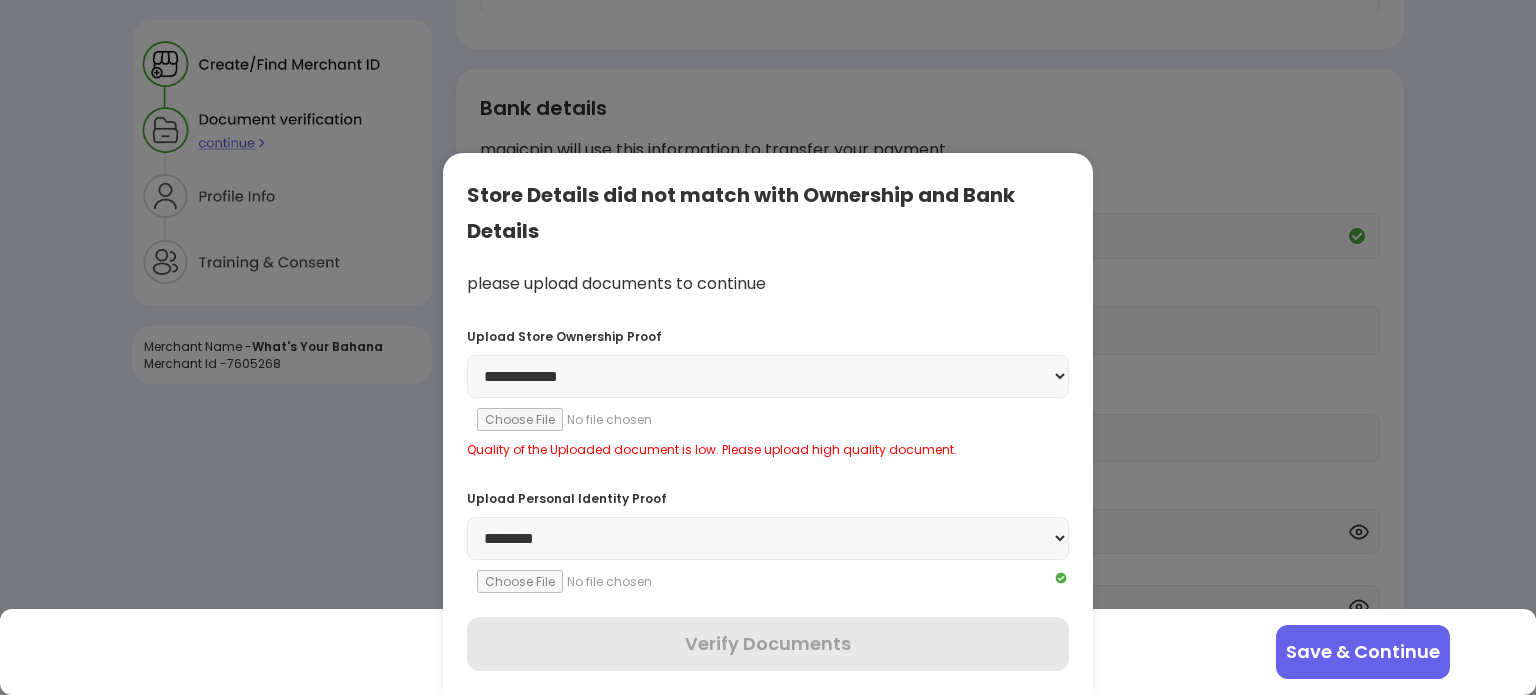 drag, startPoint x: 534, startPoint y: 394, endPoint x: 544, endPoint y: 405, distance: 14.866069 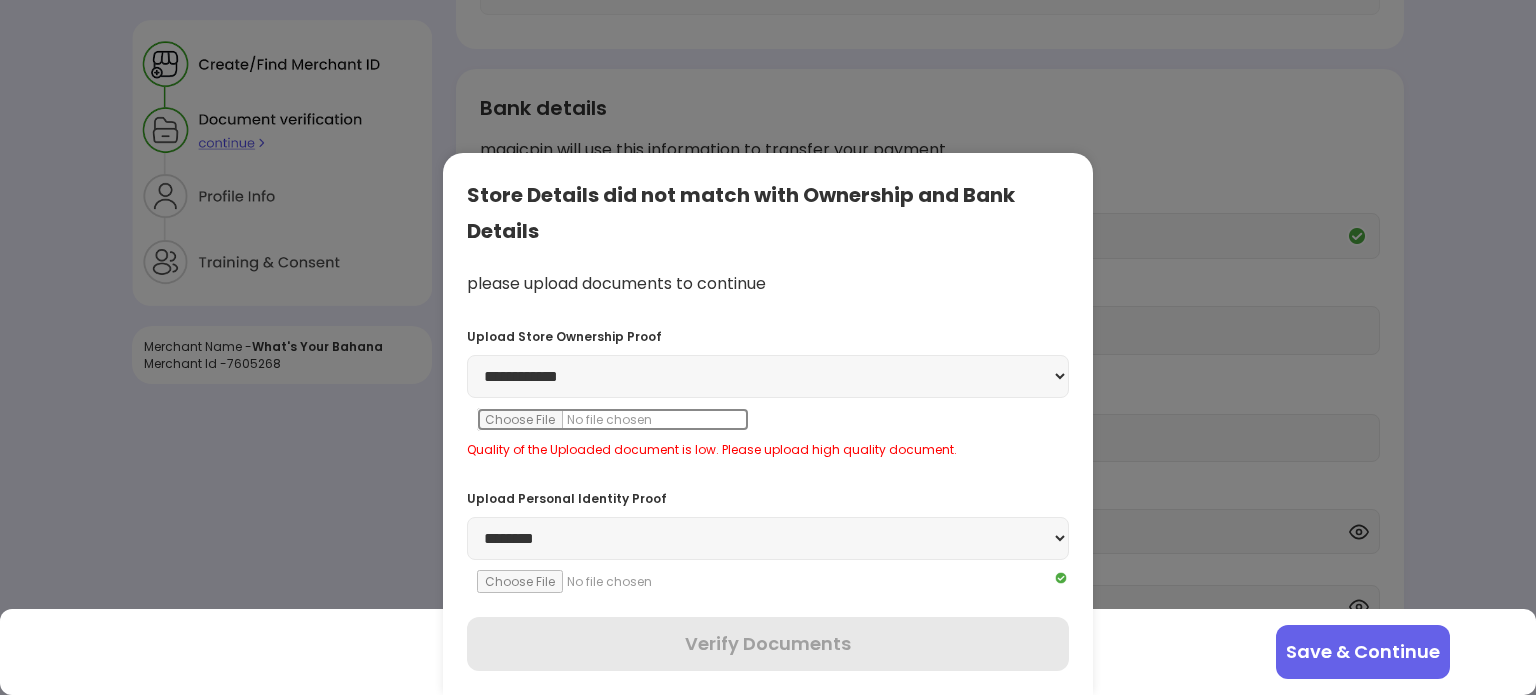 click at bounding box center [613, 419] 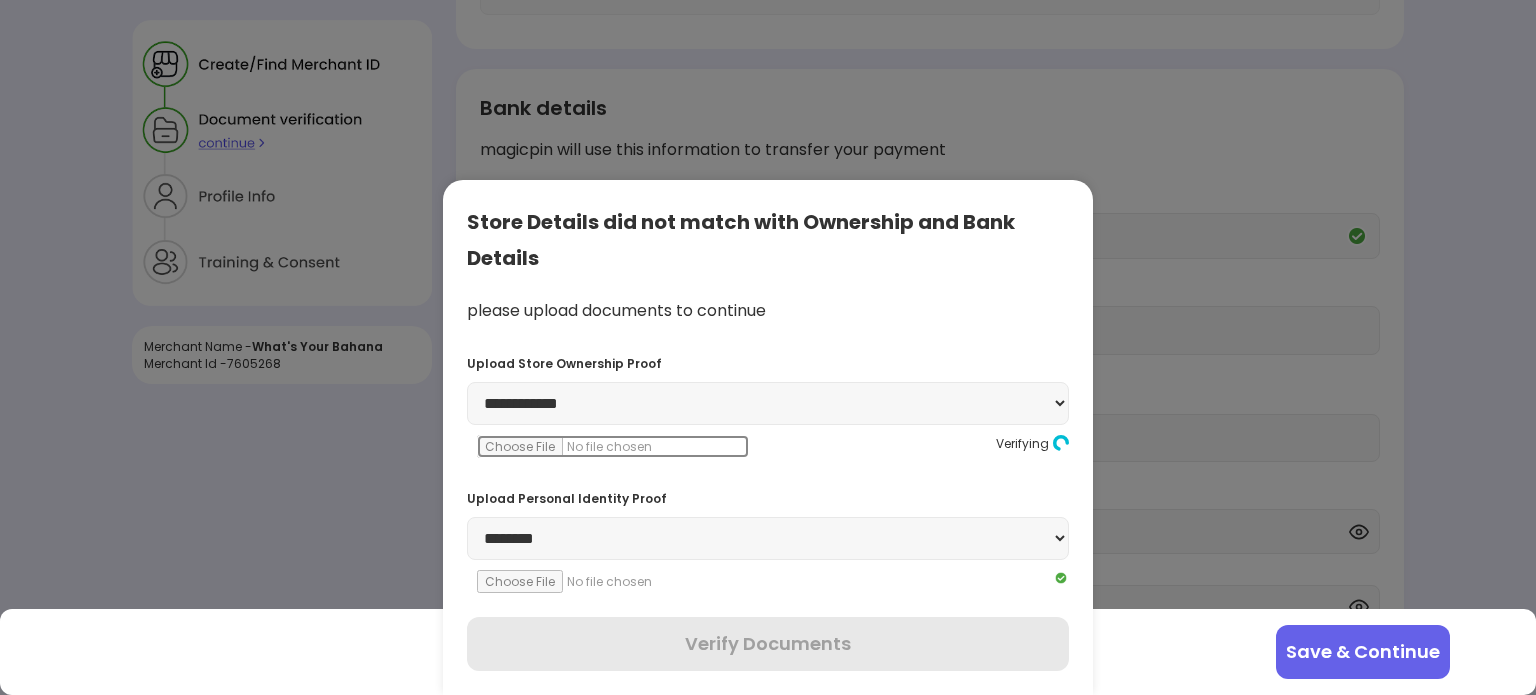 click at bounding box center [613, 446] 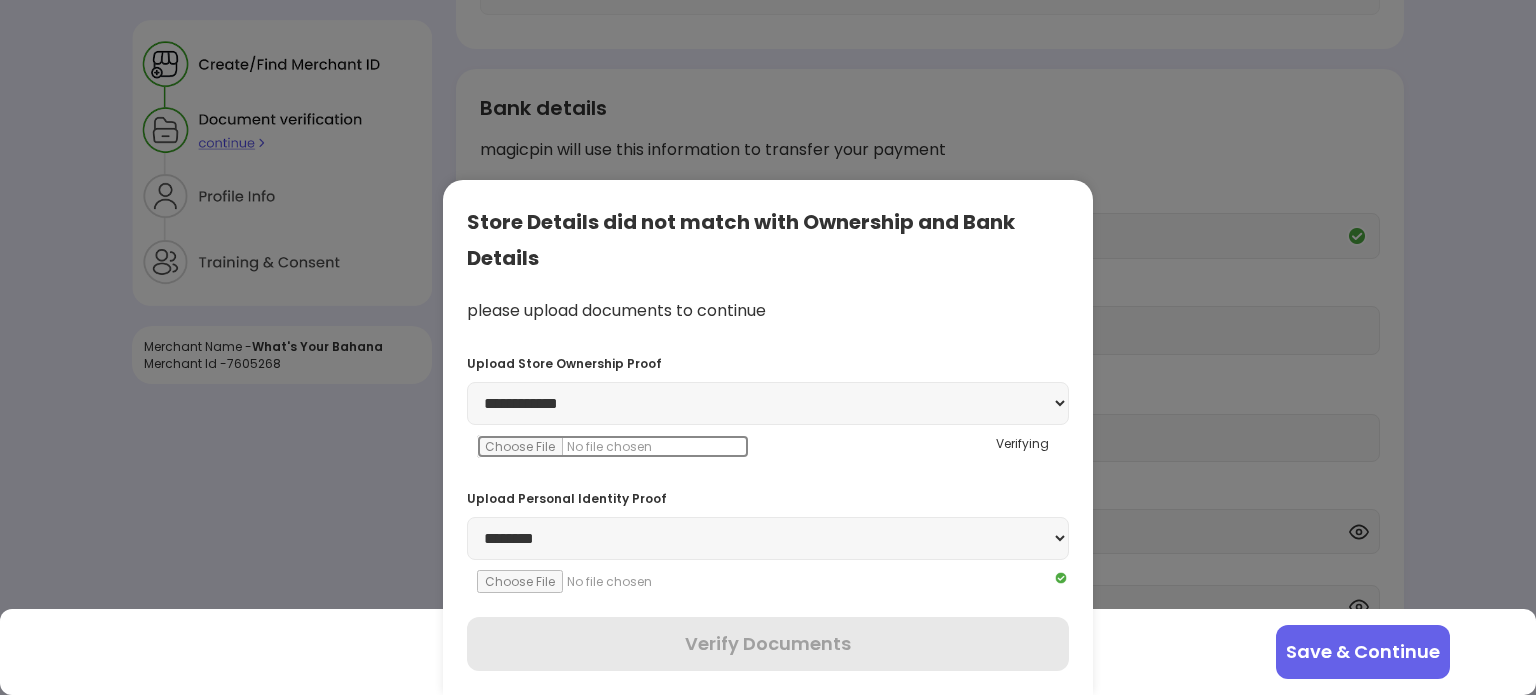 click at bounding box center [613, 446] 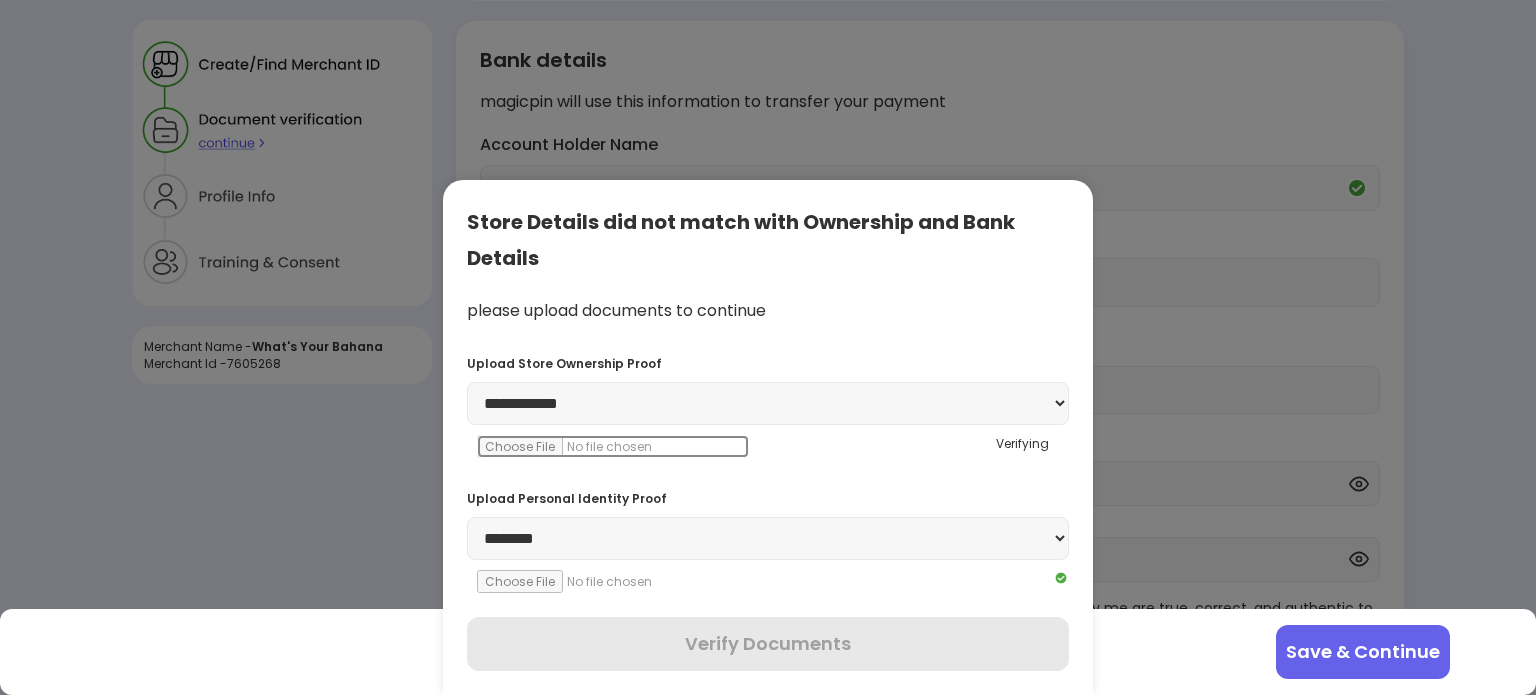 scroll, scrollTop: 495, scrollLeft: 0, axis: vertical 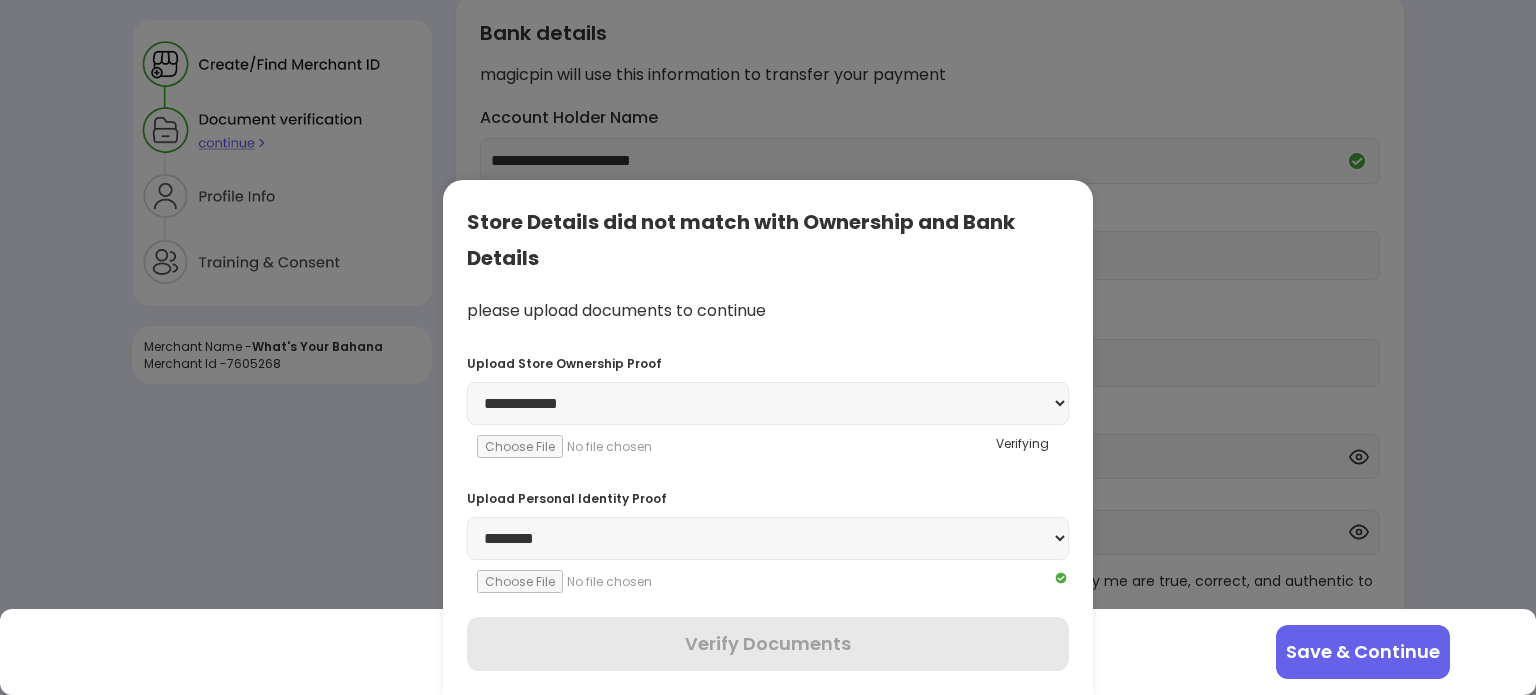 click on "Save & Continue" at bounding box center [1363, 652] 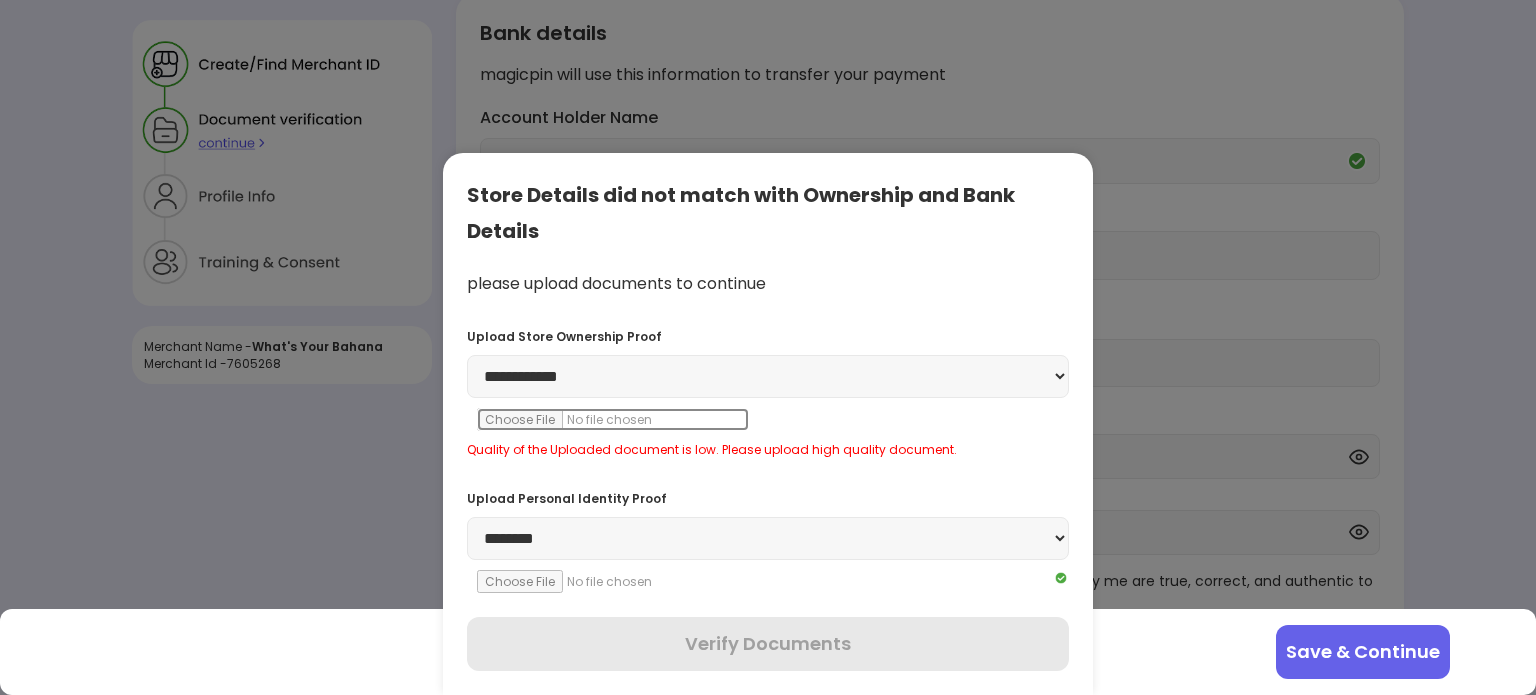 click at bounding box center [613, 419] 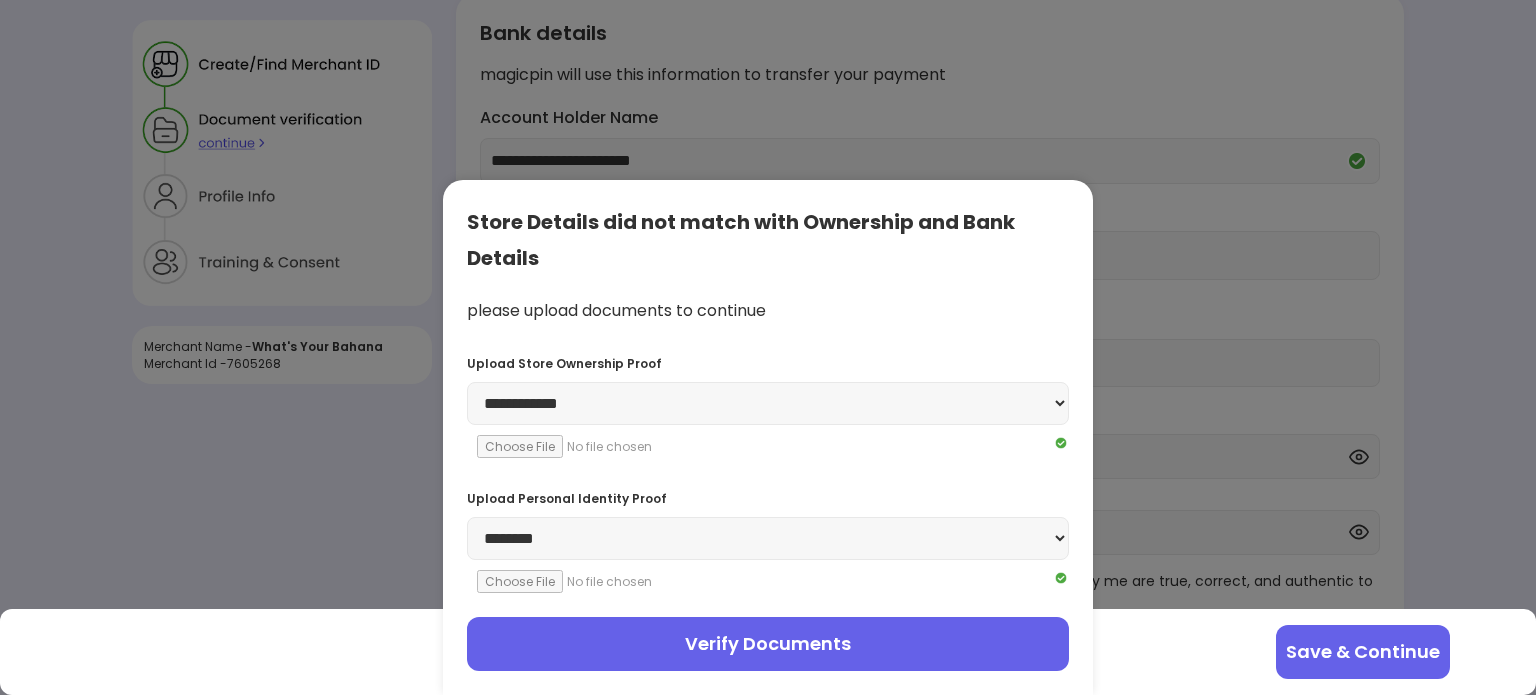 click on "Verify Documents" at bounding box center [768, 644] 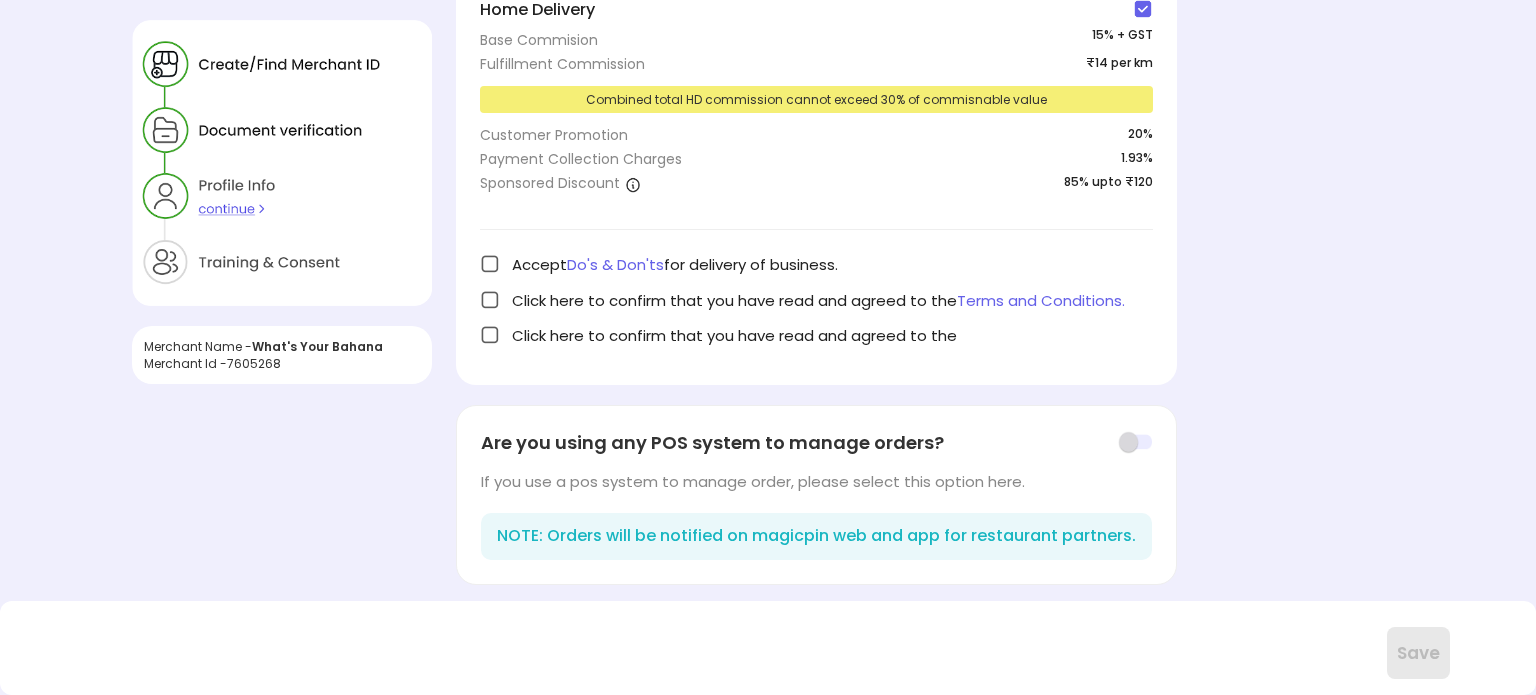 scroll, scrollTop: 448, scrollLeft: 0, axis: vertical 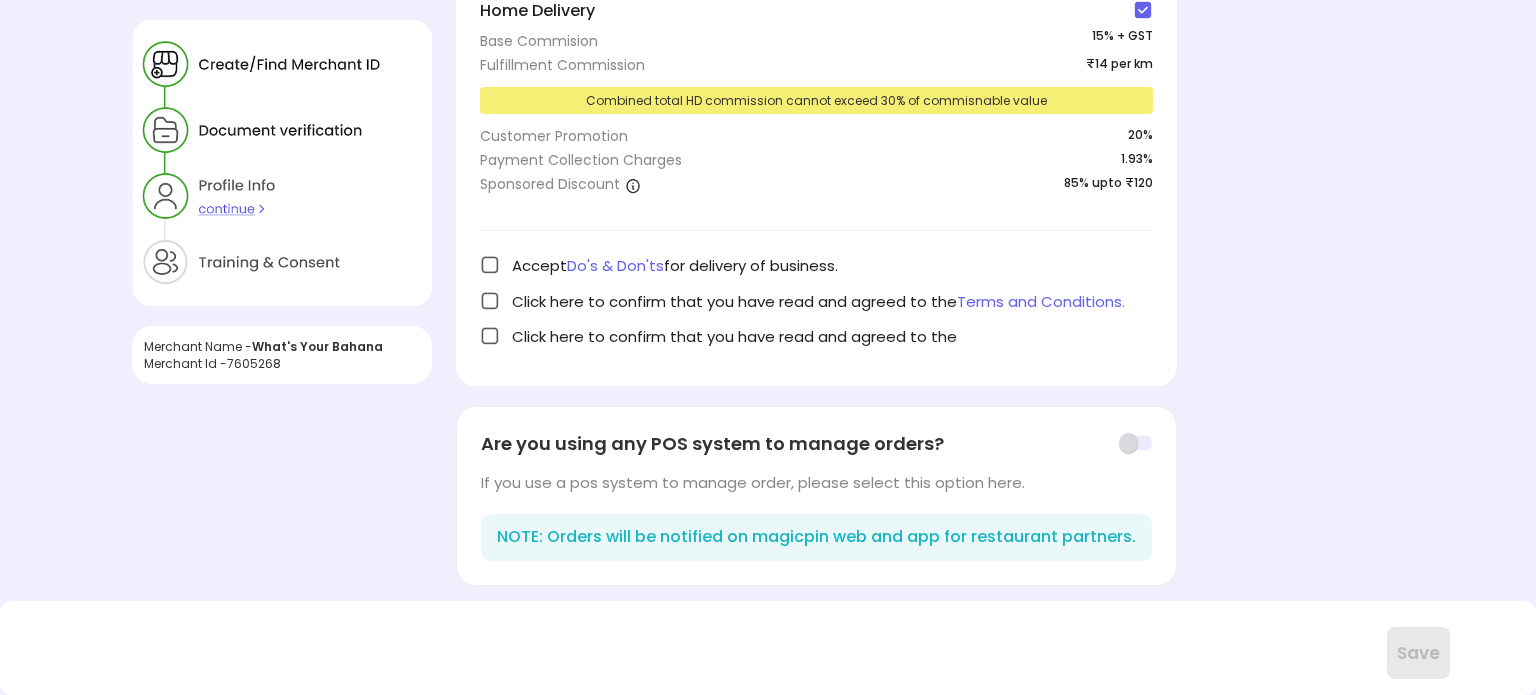 click at bounding box center [1135, 443] 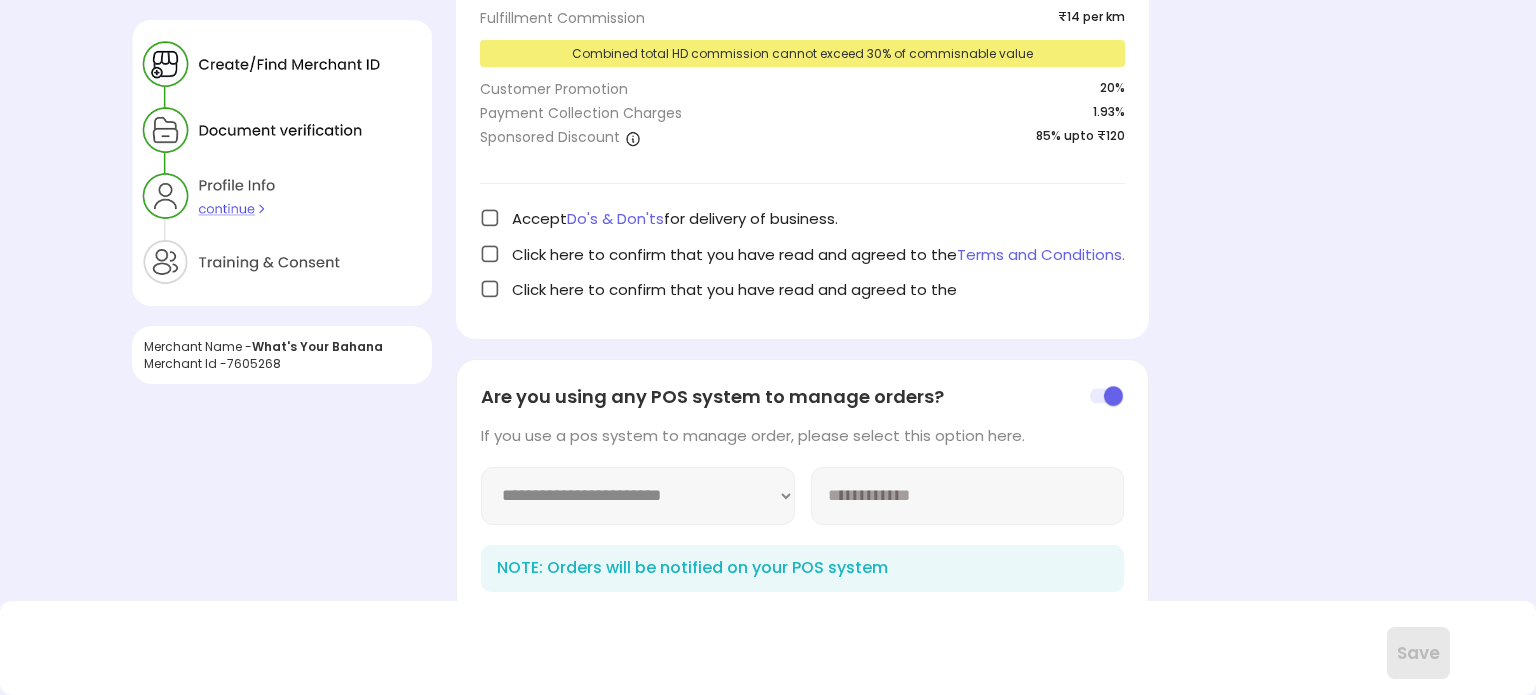 click on "**********" at bounding box center (638, 496) 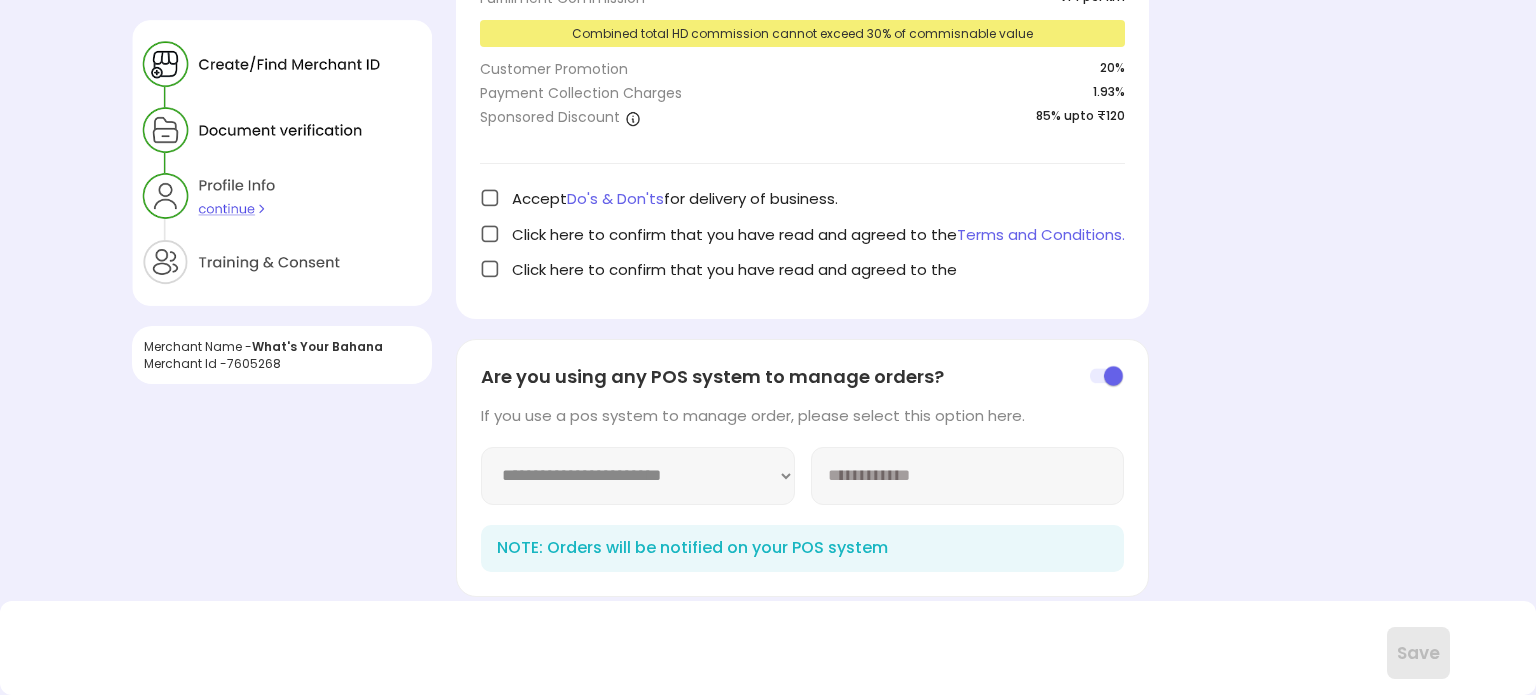 scroll, scrollTop: 526, scrollLeft: 0, axis: vertical 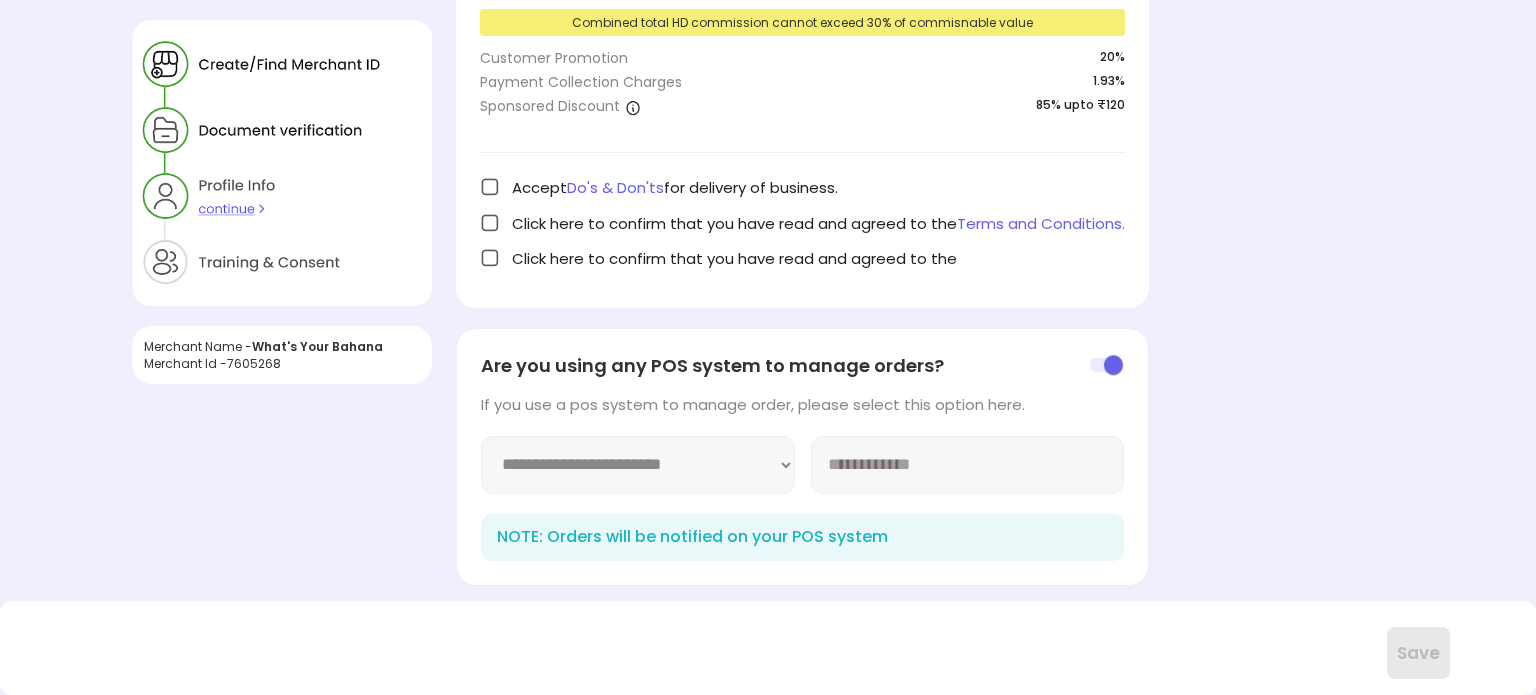 drag, startPoint x: 639, startPoint y: 434, endPoint x: 648, endPoint y: 461, distance: 28.460499 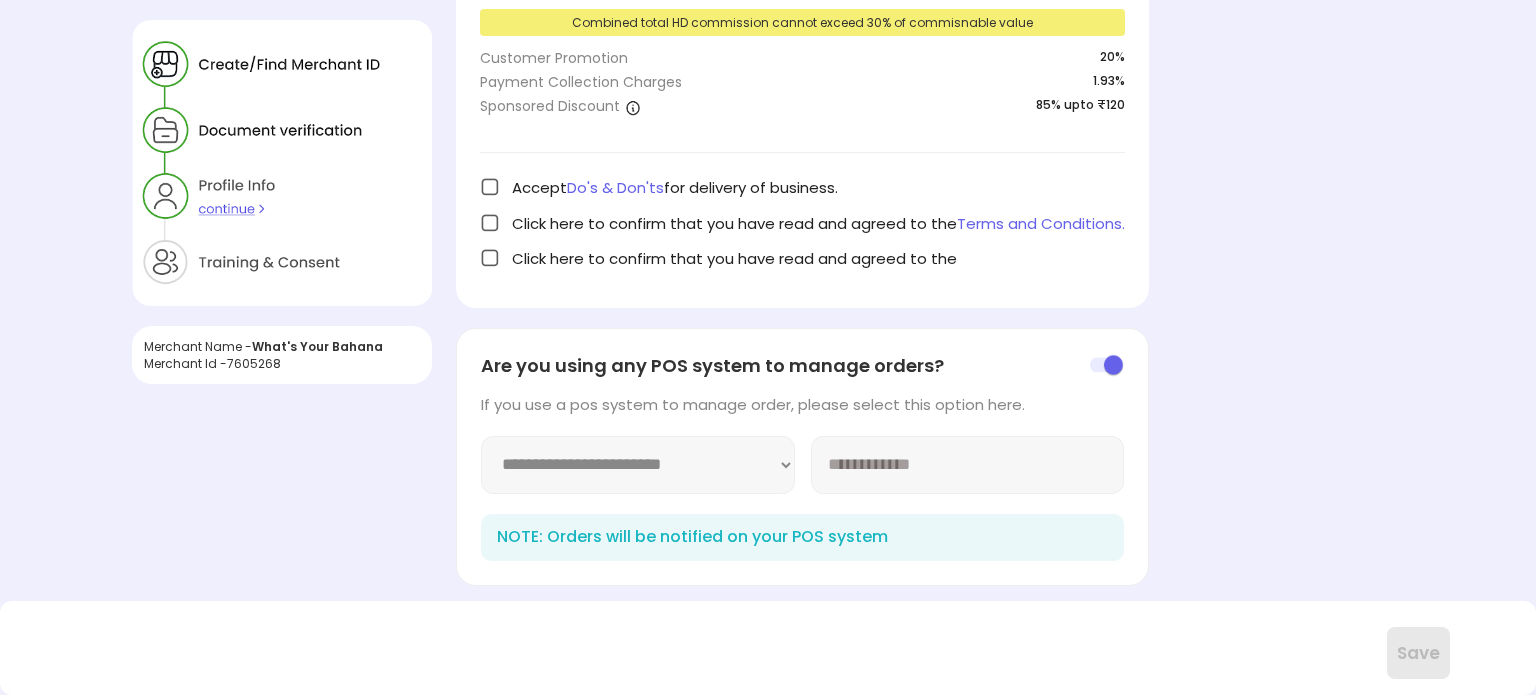 click on "**********" at bounding box center [638, 465] 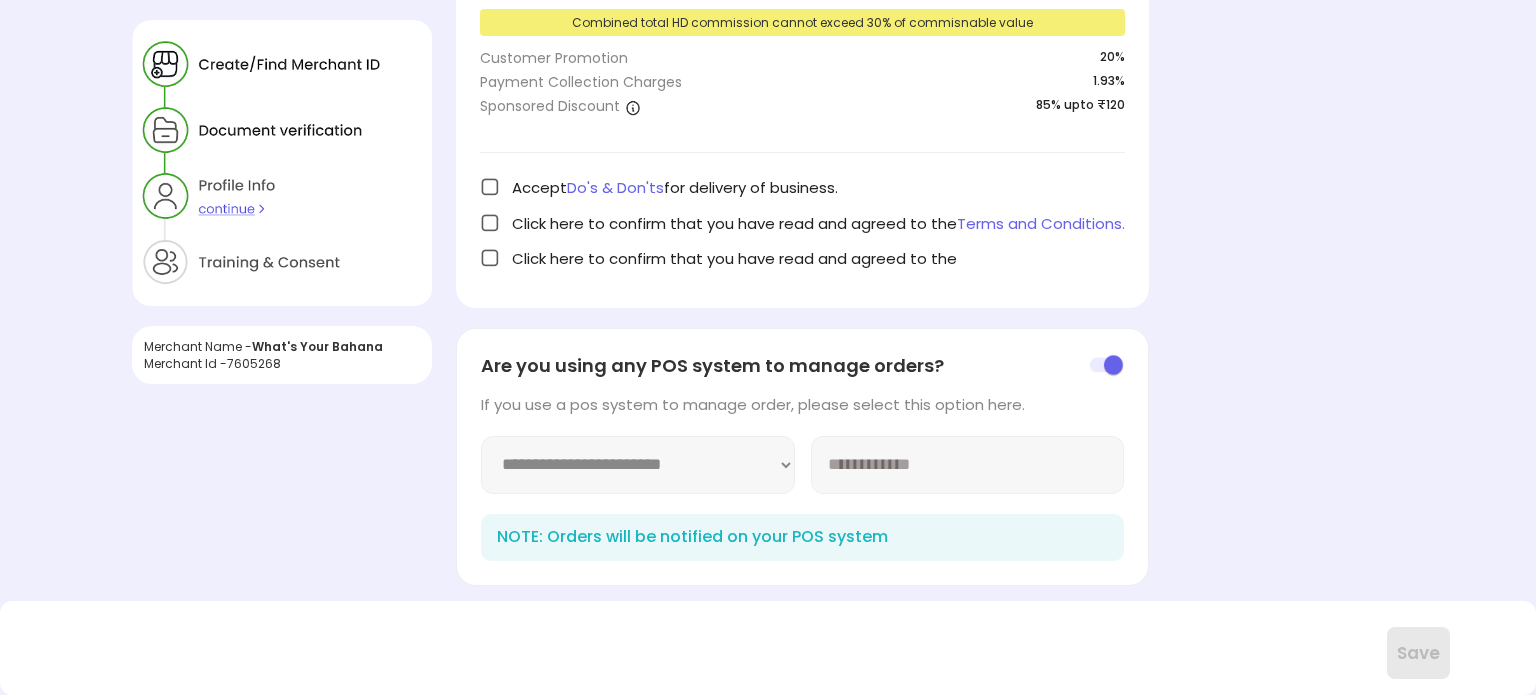 click at bounding box center (1107, 365) 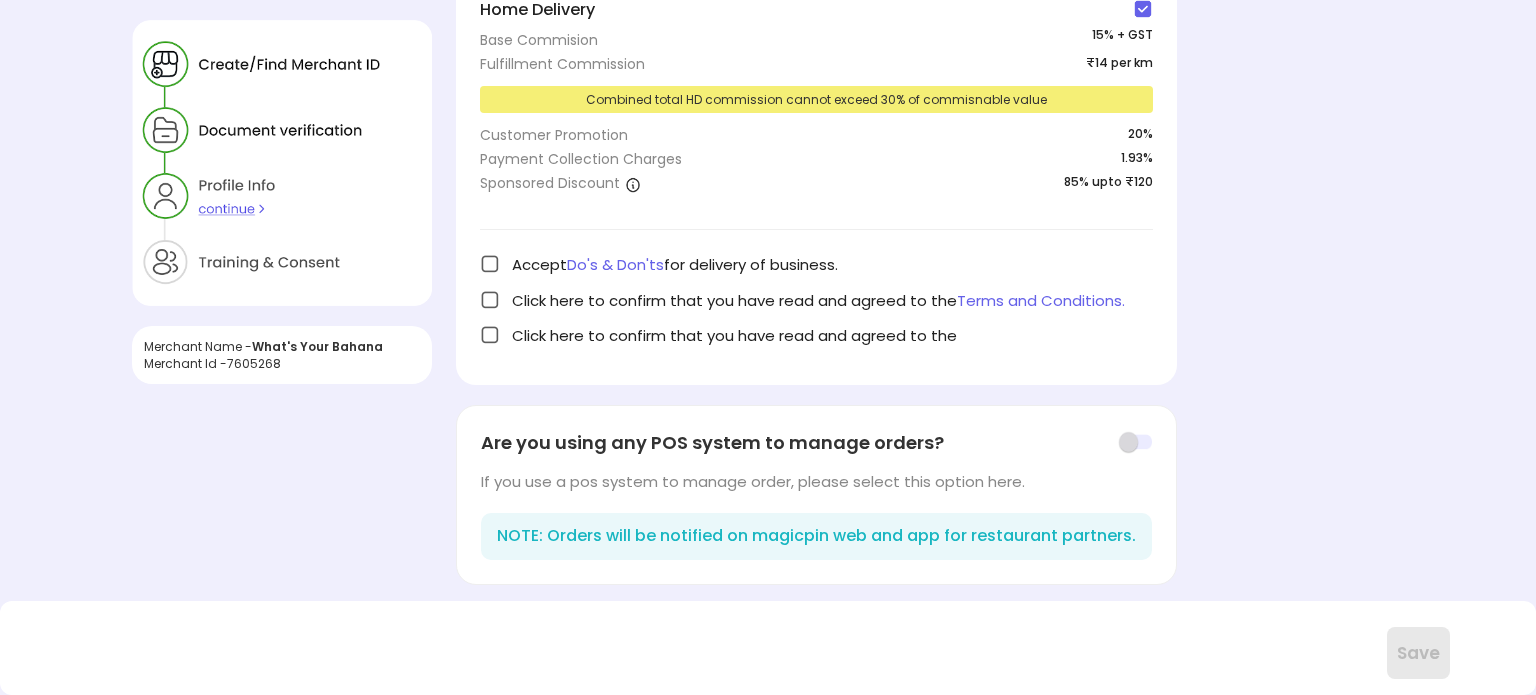 scroll, scrollTop: 448, scrollLeft: 0, axis: vertical 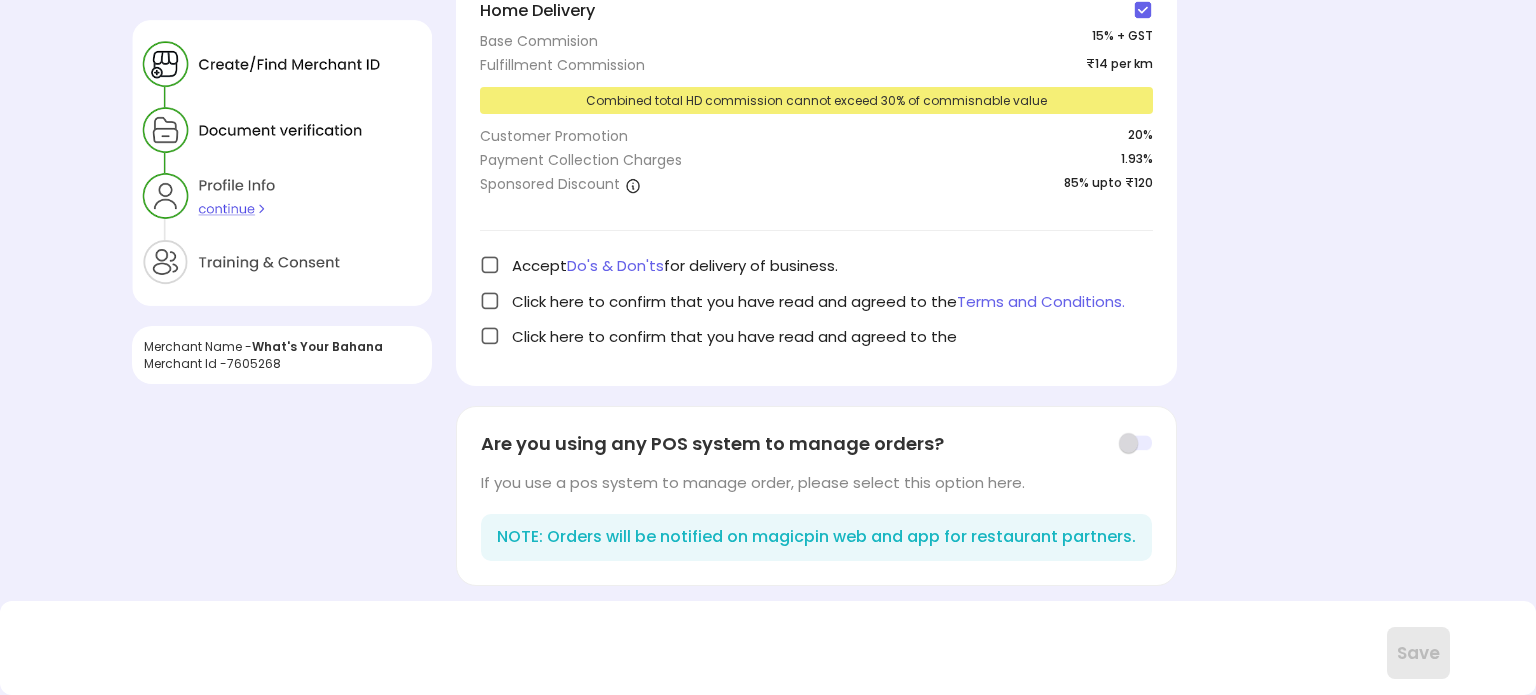 click at bounding box center [490, 265] 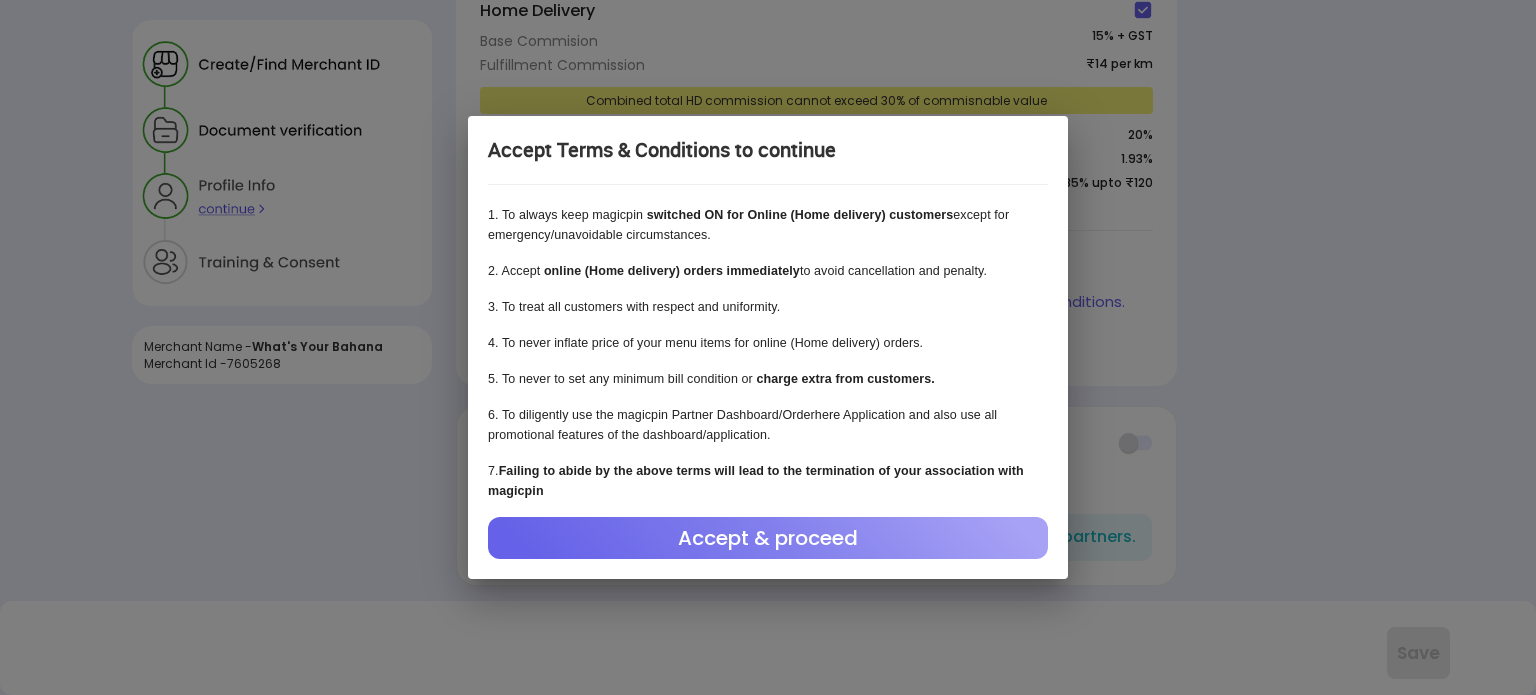 click on "Accept Terms & Conditions to continue 1 .    To always keep magicpin   switched ON for Online (Home delivery) customers except for emergency/unavoidable circumstances. 2 .    Accept   online (Home delivery) orders immediately to avoid cancellation and penalty. 3 .    To treat all customers with respect and uniformity.   4 .    To never inflate price of your menu items for online (Home delivery) orders.   5 .    To never to set any minimum bill condition or     charge extra from customers. 6 .    To diligently use the magicpin Partner Dashboard/Orderhere Application and also use all promotional features of the dashboard/application.   7 .  Failing to abide by the above terms will lead to the termination of your association with magicpin     Accept & proceed" at bounding box center [768, 347] 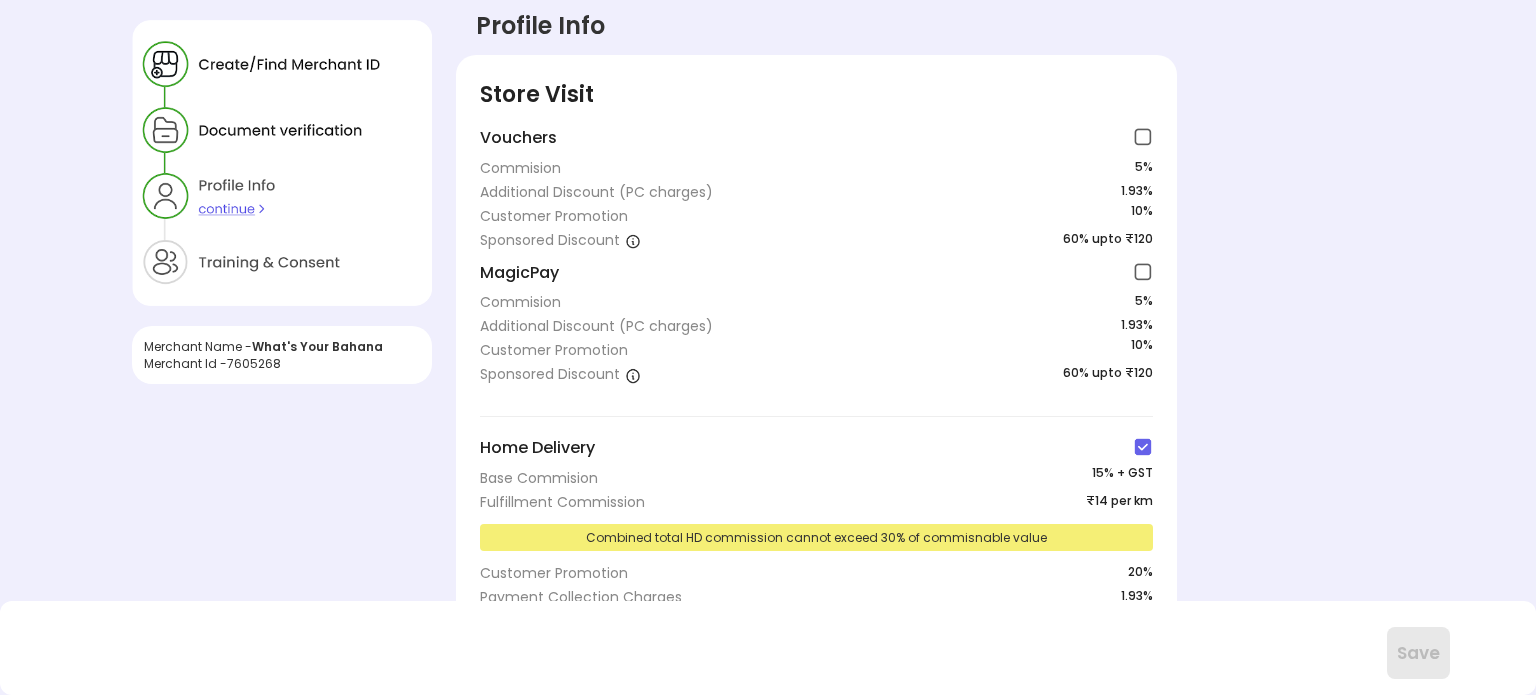 scroll, scrollTop: 0, scrollLeft: 0, axis: both 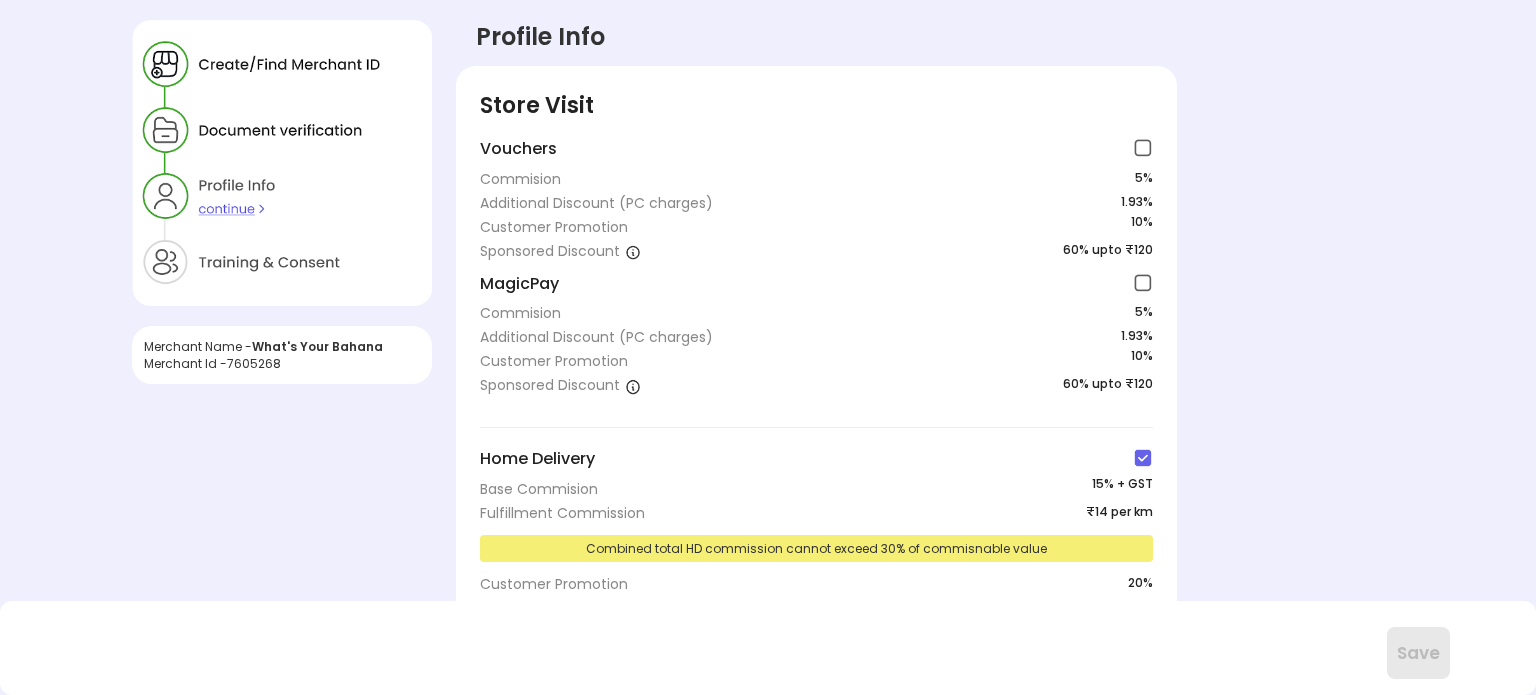 click at bounding box center [1143, 458] 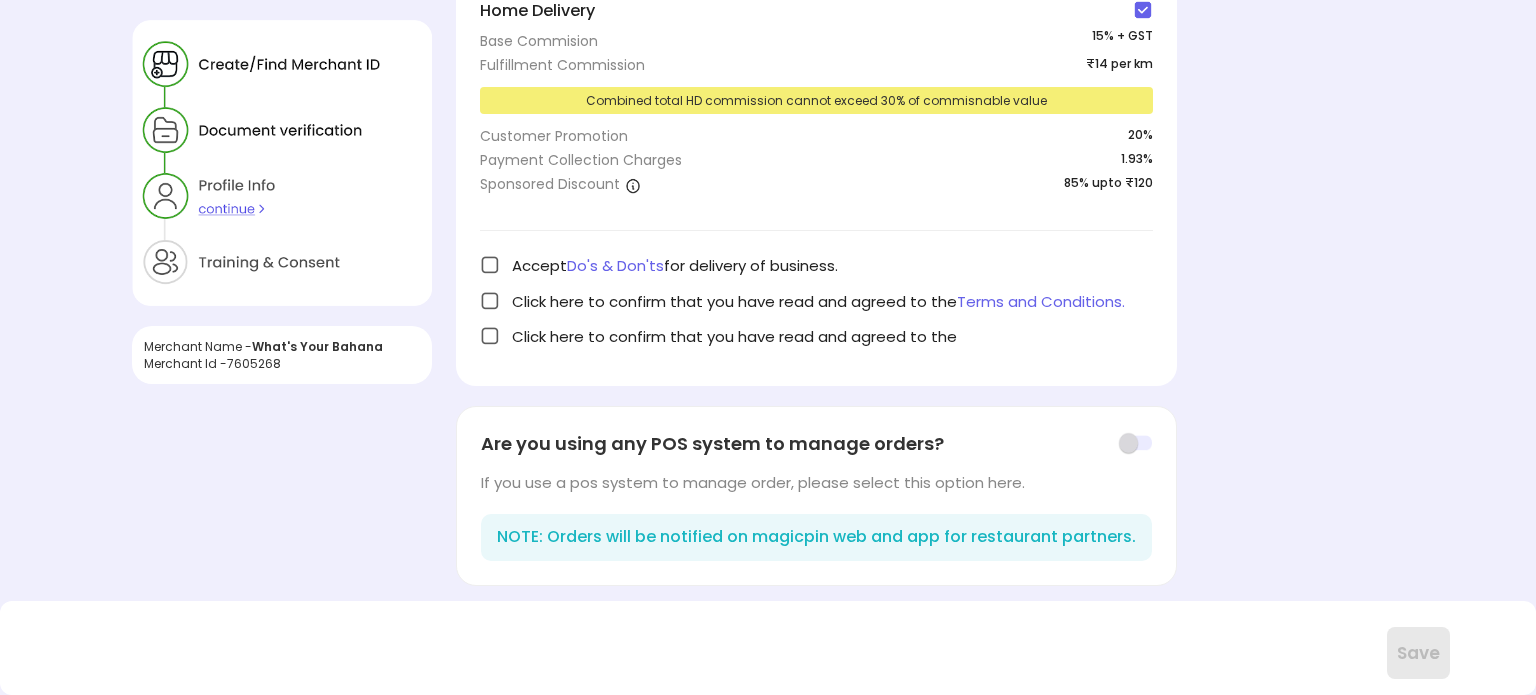 scroll, scrollTop: 0, scrollLeft: 0, axis: both 